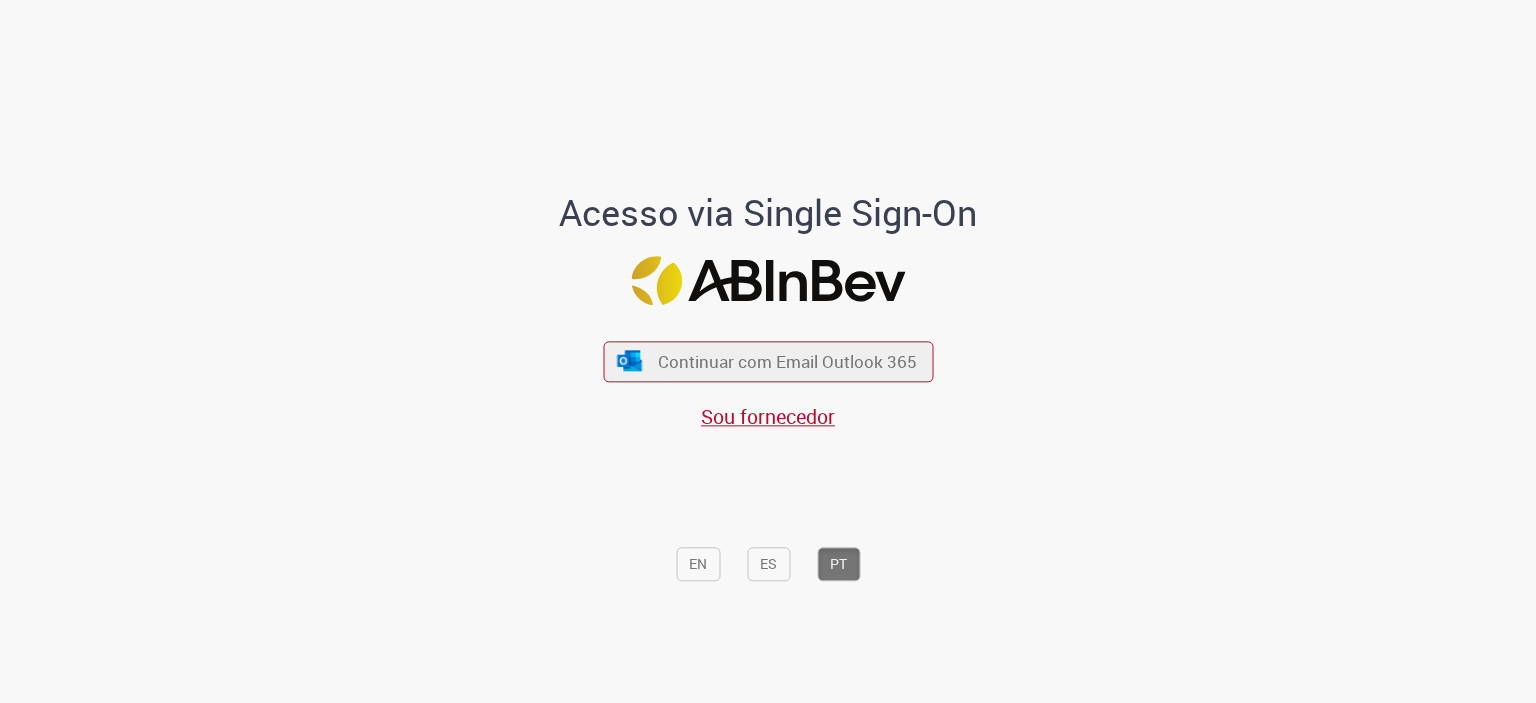 scroll, scrollTop: 0, scrollLeft: 0, axis: both 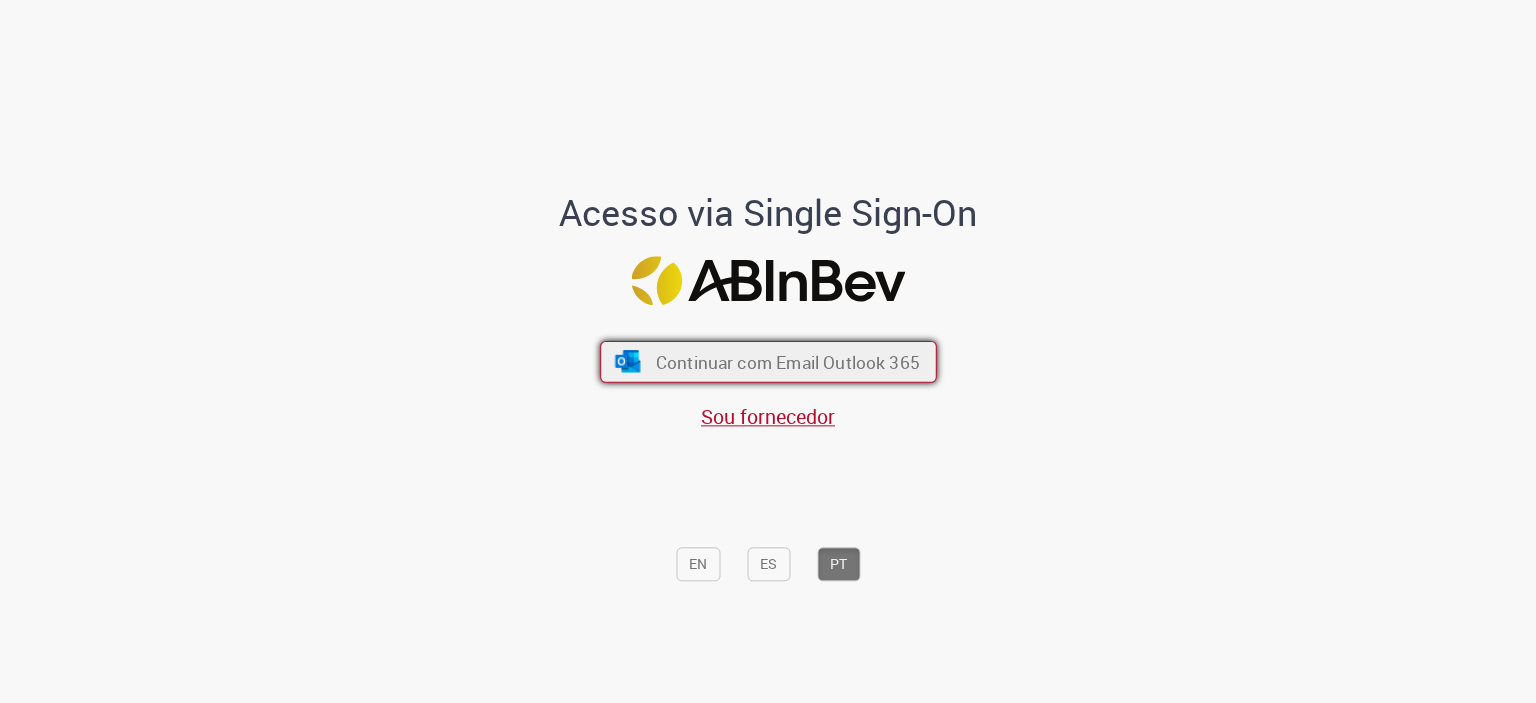 click on "Continuar com Email Outlook 365" at bounding box center [787, 361] 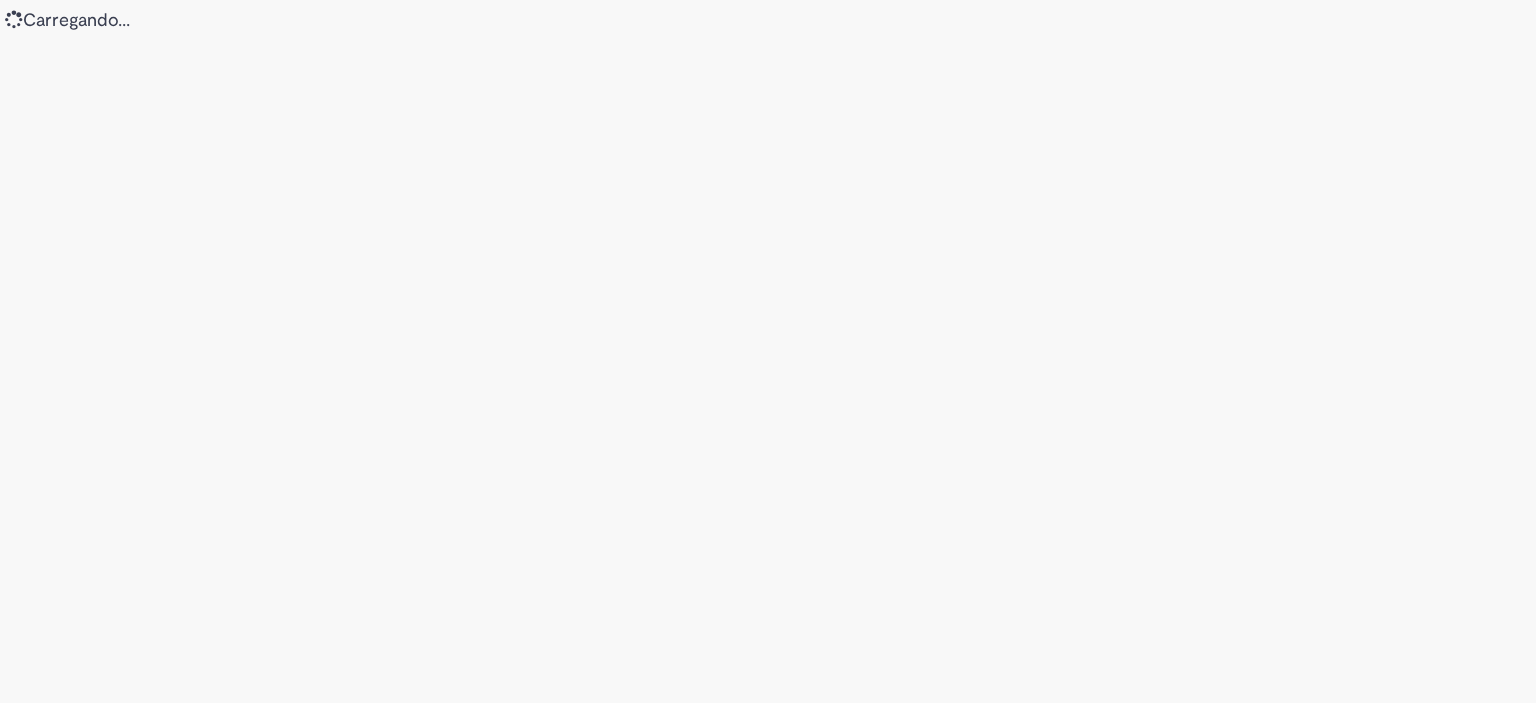 scroll, scrollTop: 0, scrollLeft: 0, axis: both 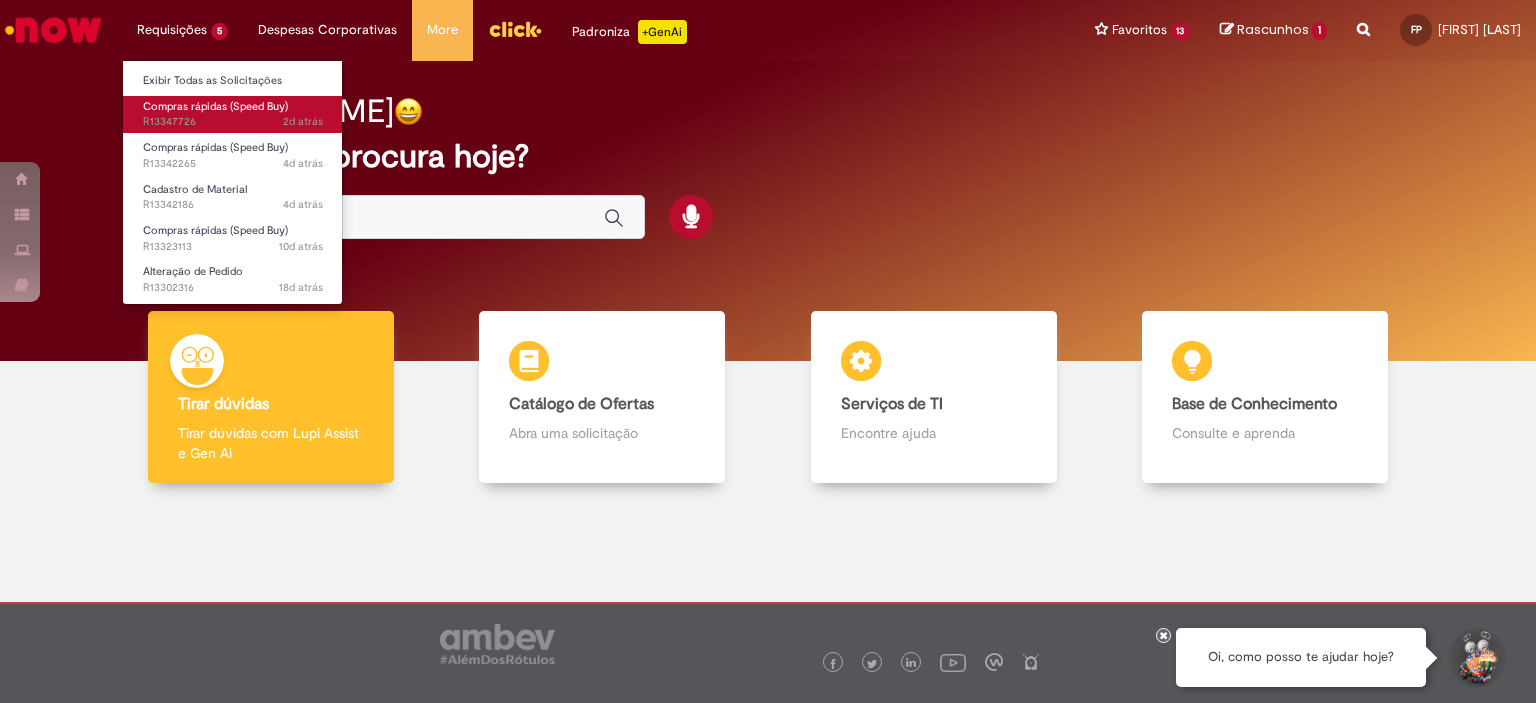 click on "Compras rápidas (Speed Buy)" at bounding box center (215, 106) 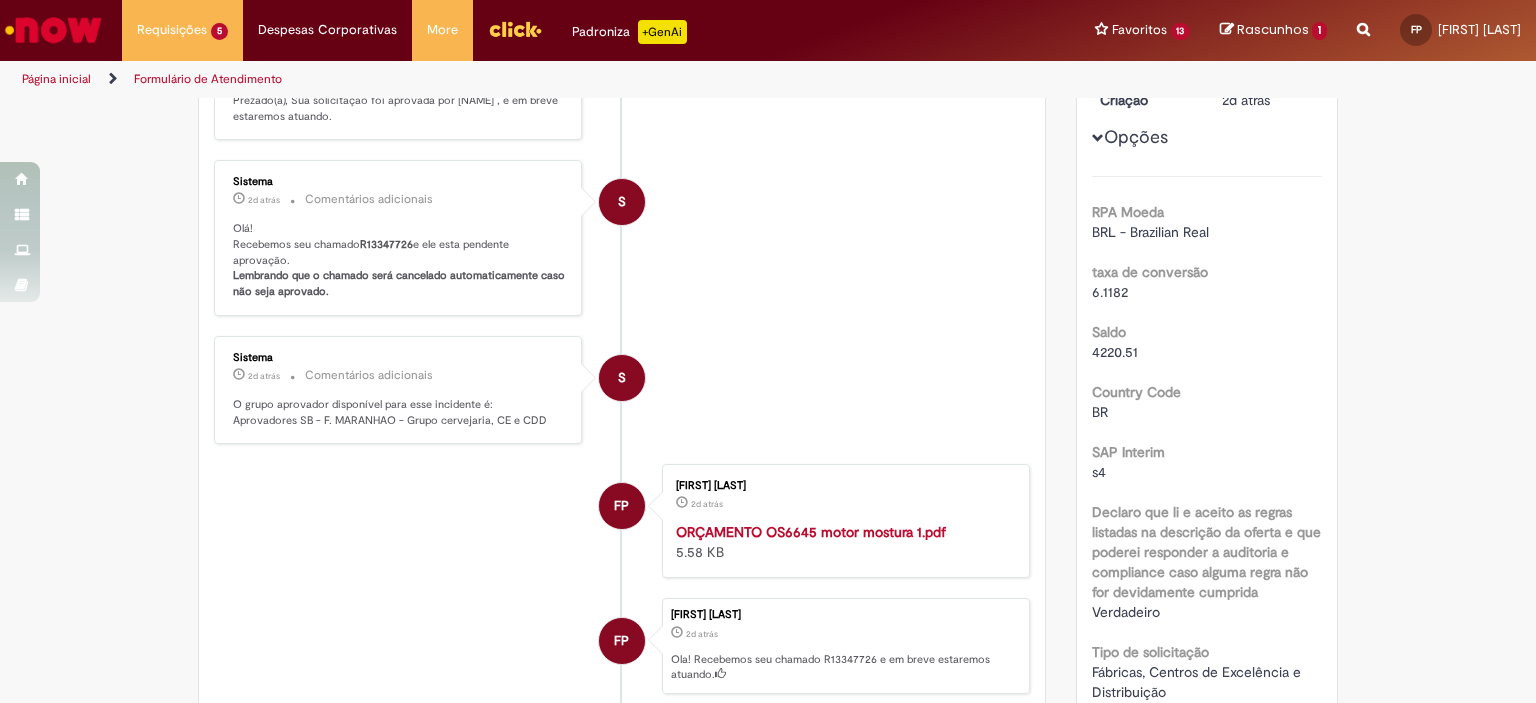 scroll, scrollTop: 0, scrollLeft: 0, axis: both 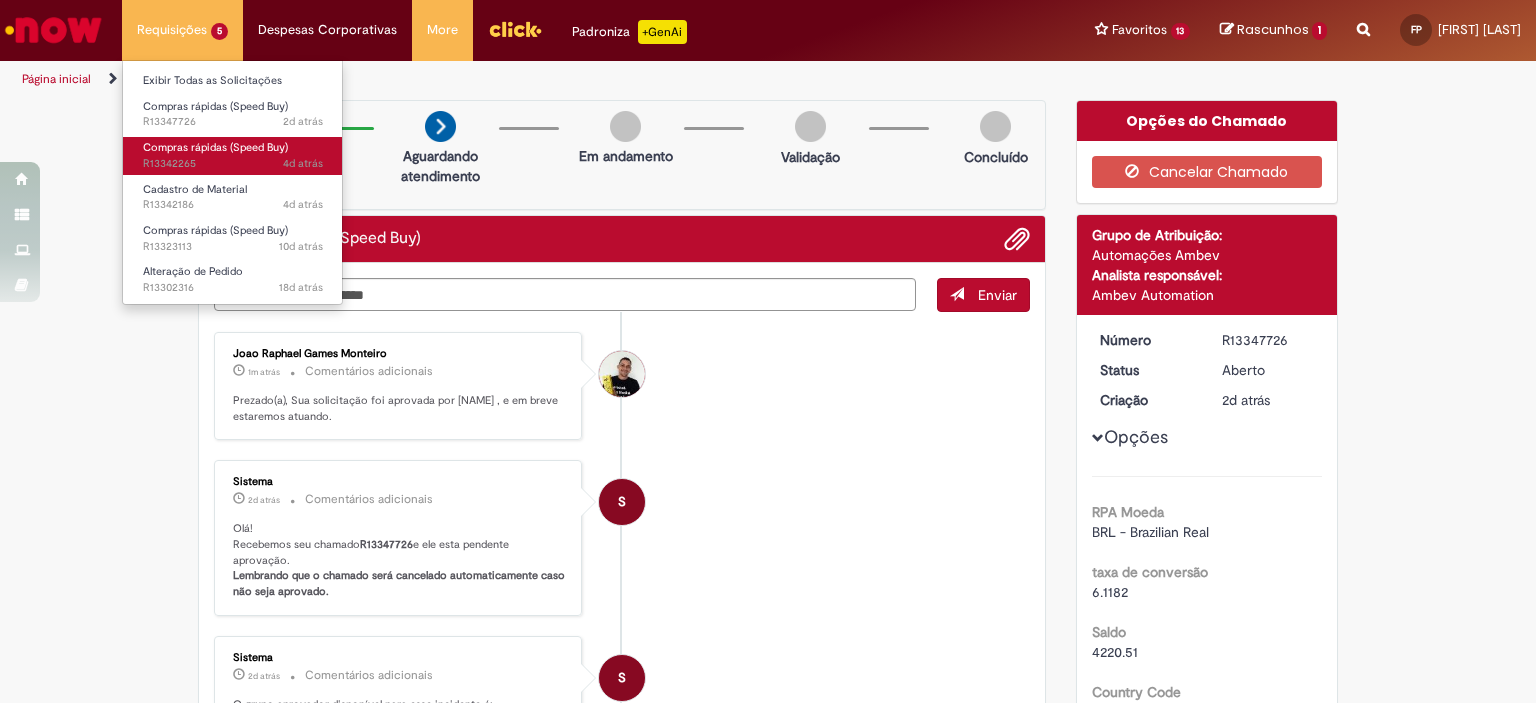 click on "Compras rápidas (Speed Buy)" at bounding box center (215, 147) 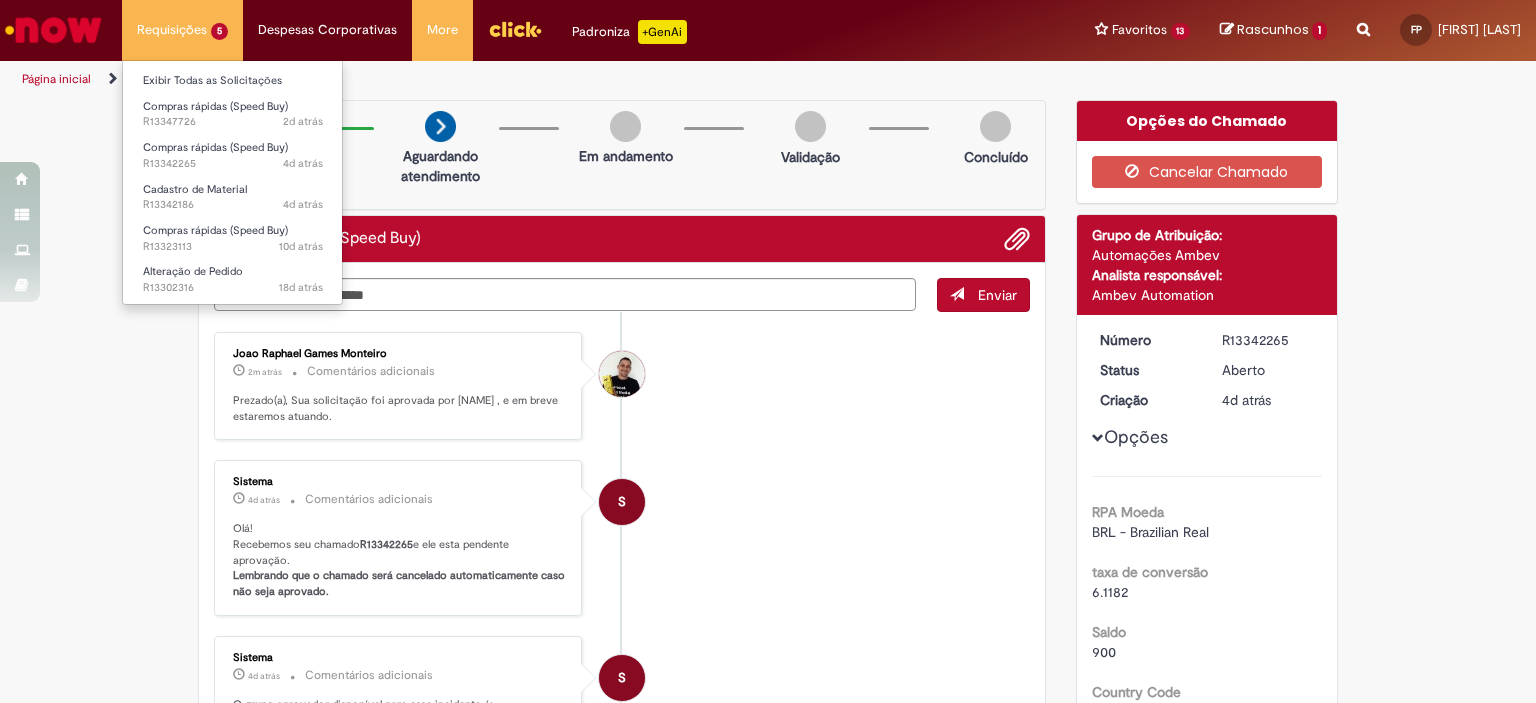 click on "Requisições   5
Exibir Todas as Solicitações
Compras rápidas (Speed Buy)
2d atrás 2 dias atrás  R13347726
Compras rápidas (Speed Buy)
4d atrás 4 dias atrás  R13342265
Cadastro de Material
4d atrás 4 dias atrás  R13342186
Compras rápidas (Speed Buy)
10d atrás 10 dias atrás  R13323113
Alteração de Pedido
18d atrás 18 dias atrás  R13302316" at bounding box center (182, 30) 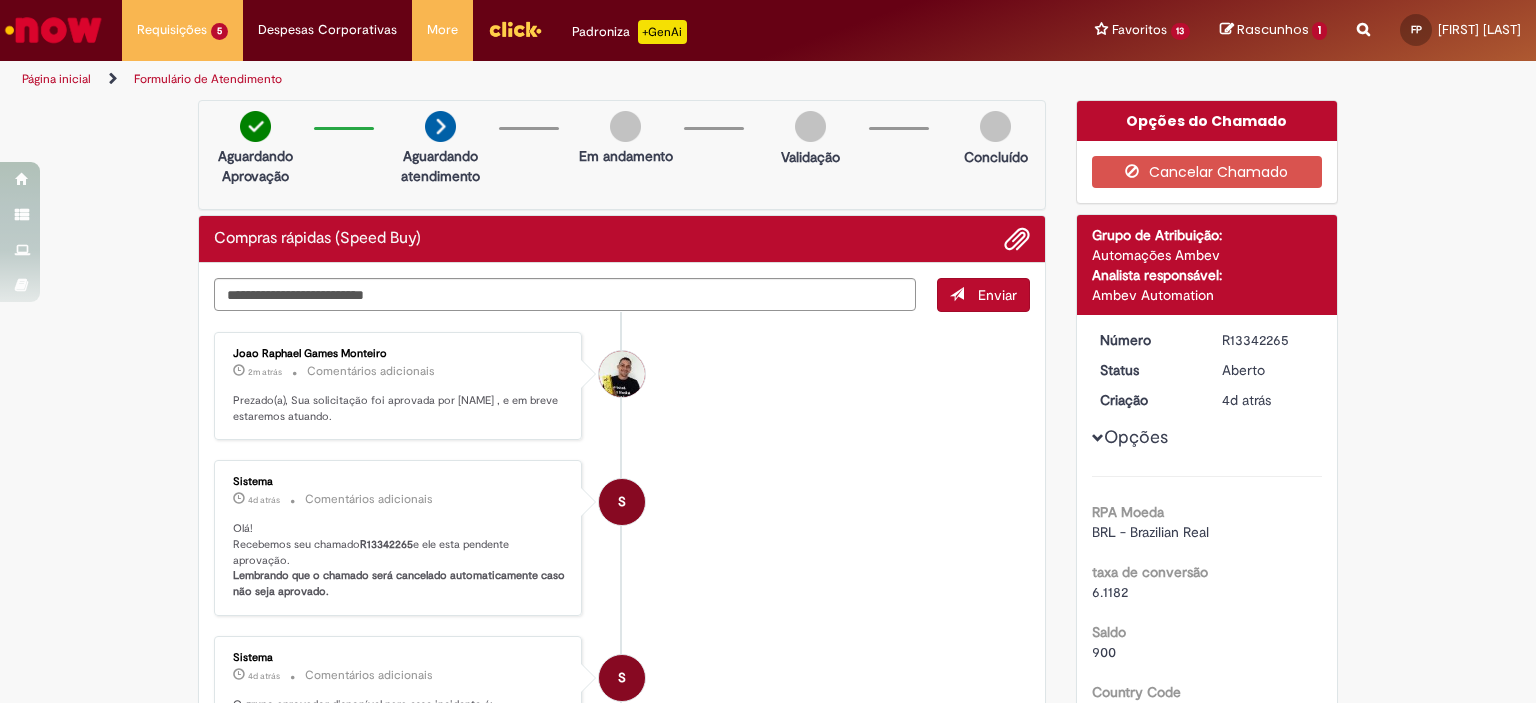 click on "Verificar Código de Barras
Aguardando Aprovação
Aguardando atendimento
Em andamento
Validação
Concluído
Compras rápidas (Speed Buy)
Enviar
Joao Raphael Games Monteiro
2m atrás 2 minutos atrás     Comentários adicionais
Prezado(a), Sua solicitação foi aprovada por Joao Raphael Games Monteiro , e em breve estaremos atuando." at bounding box center (768, 1670) 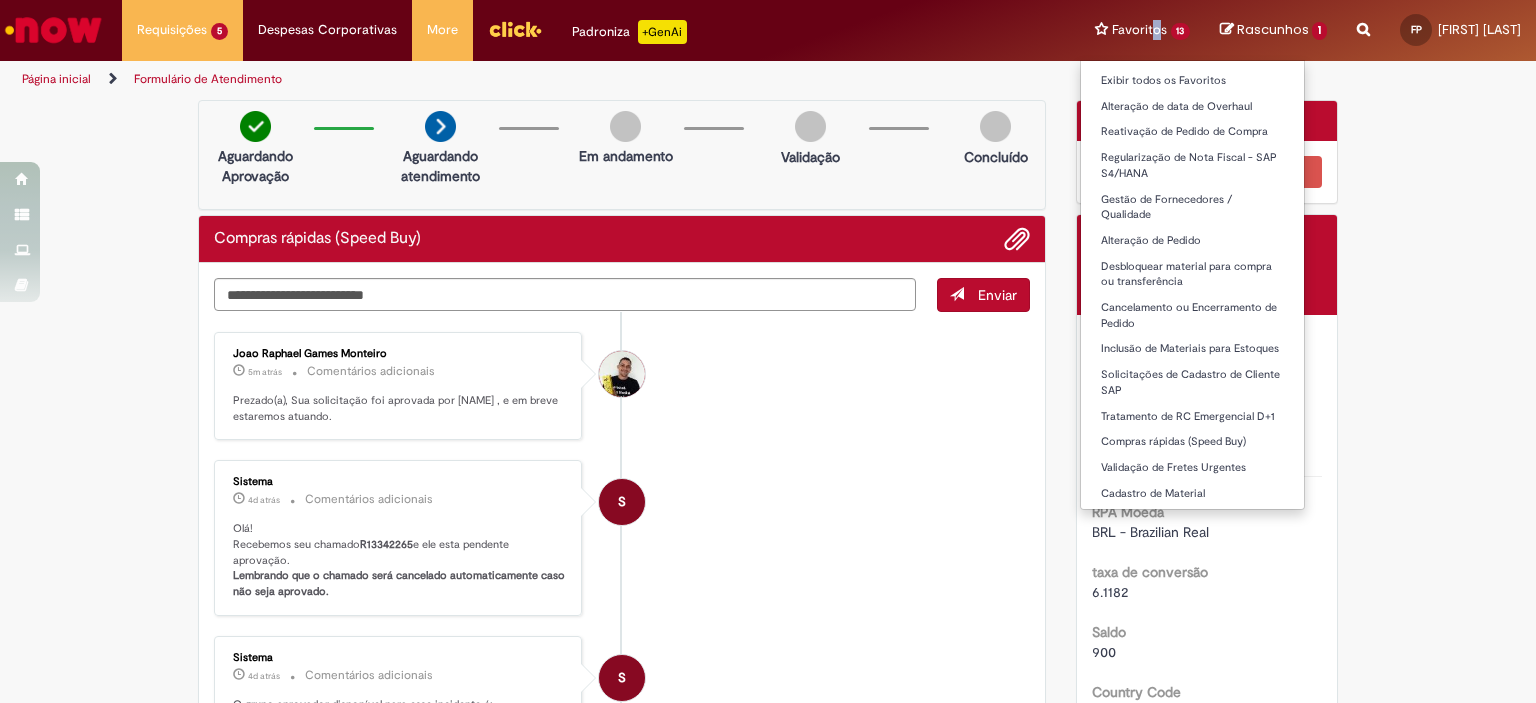 click on "Favoritos   13
Exibir todos os Favoritos
Alteração de data de Overhaul
Reativação de Pedido de Compra
Regularização de Nota Fiscal - SAP S4/HANA
Gestão de Fornecedores / Qualidade
Alteração de Pedido
Desbloquear material para compra ou transferência
Cancelamento ou Encerramento de Pedido
Inclusão de Materiais para Estoques
Solicitações de Cadastro de Cliente SAP
Tratamento de RC Emergencial D+1
Compras rápidas (Speed Buy)
Validação de Fretes Urgentes
Cadastro de Material" at bounding box center (1143, 30) 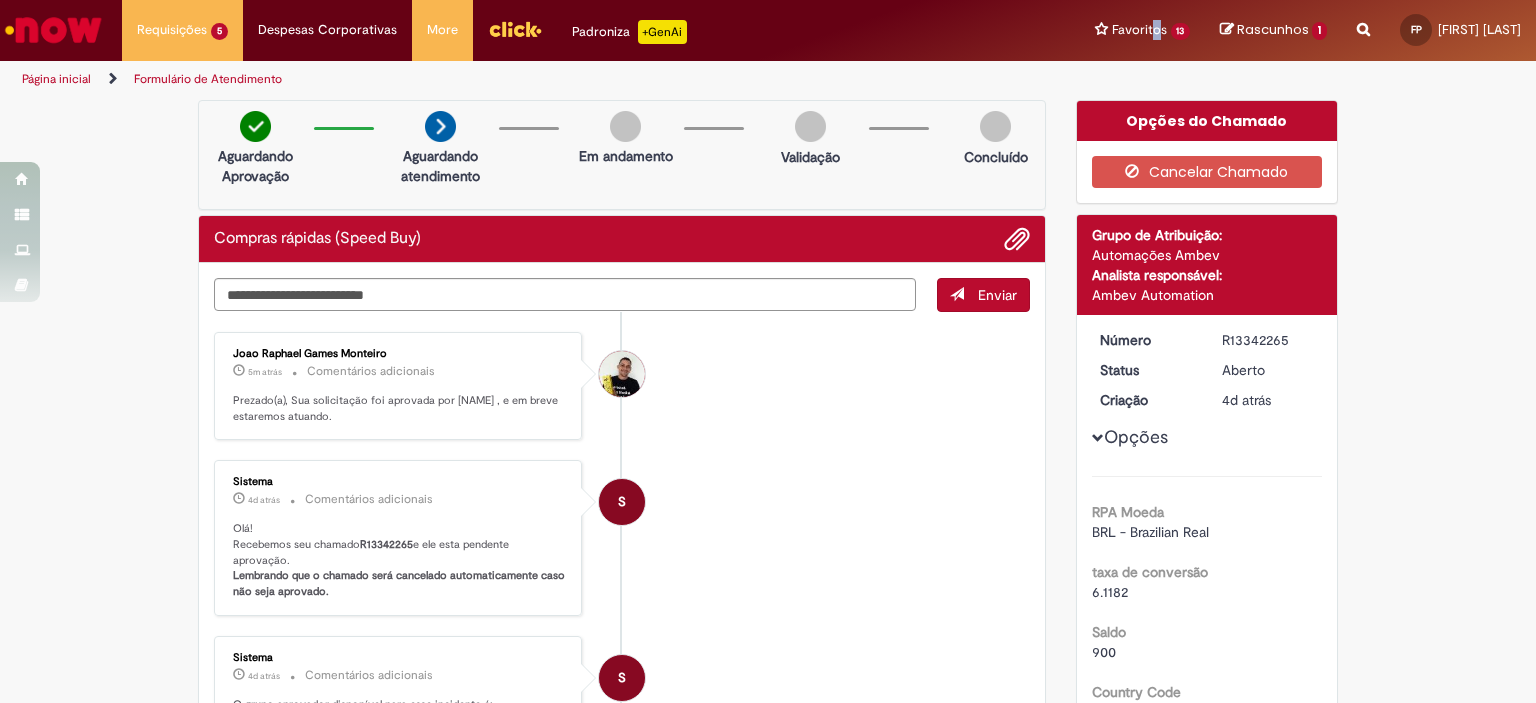 click on "Rascunhos" at bounding box center (1273, 29) 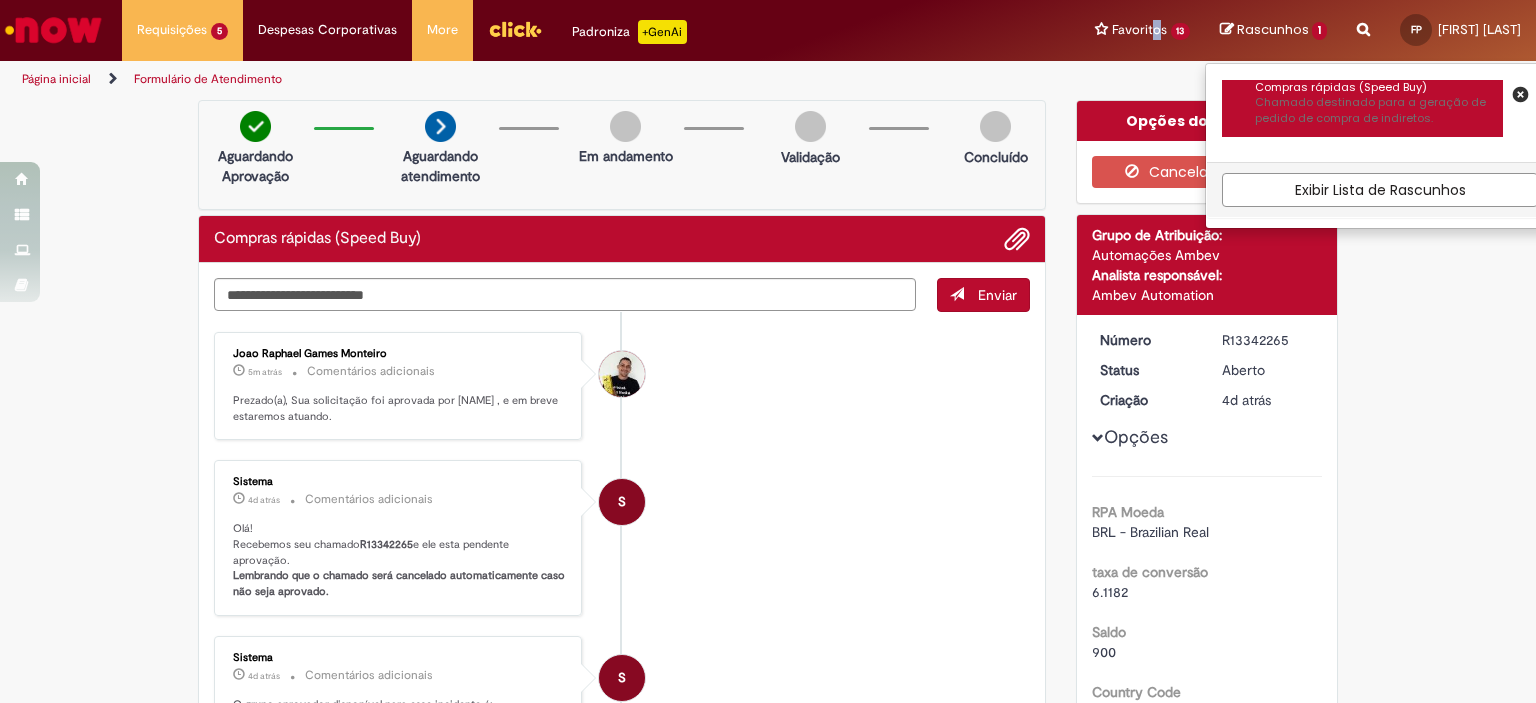 click on "Chamado destinado para a geração de pedido de compra de indiretos." at bounding box center [1379, 110] 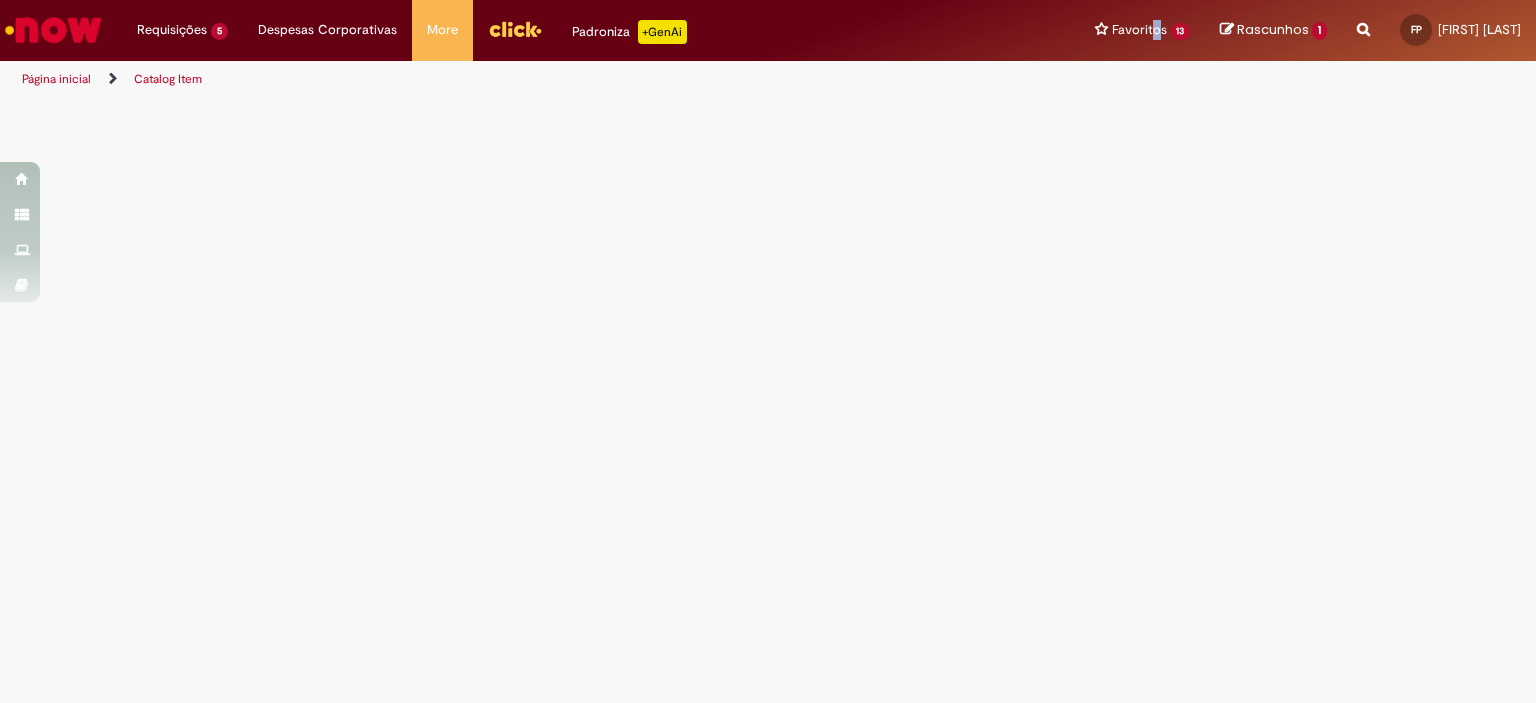 select on "**********" 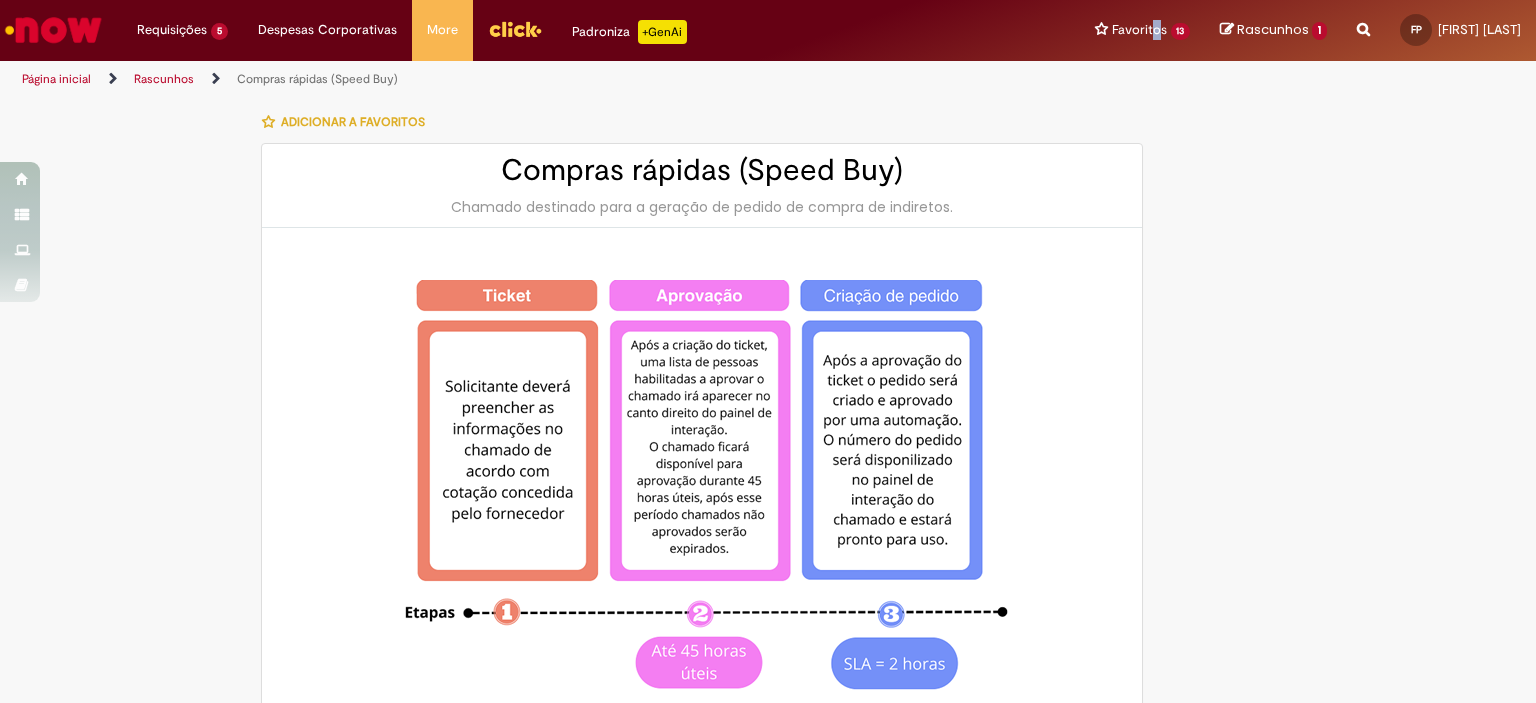 type on "********" 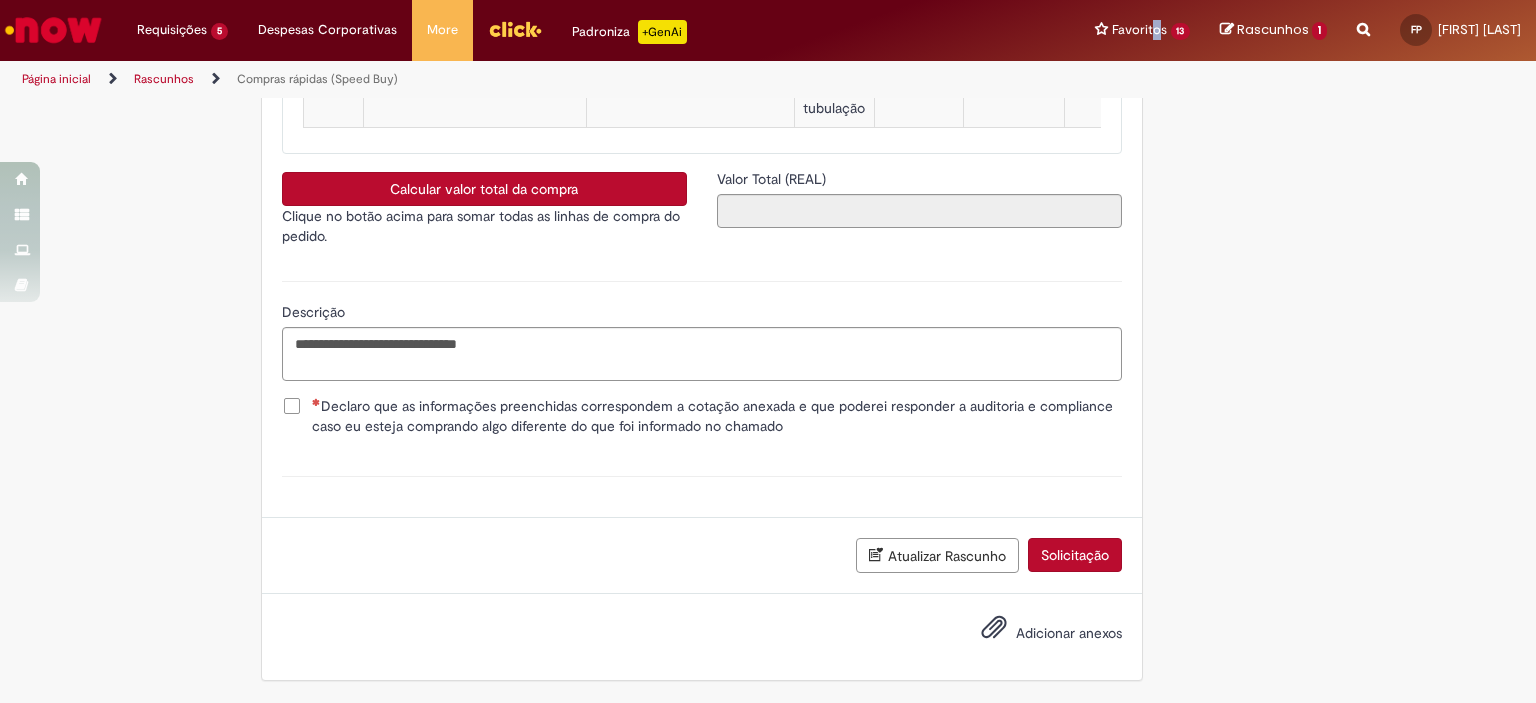 scroll, scrollTop: 2526, scrollLeft: 0, axis: vertical 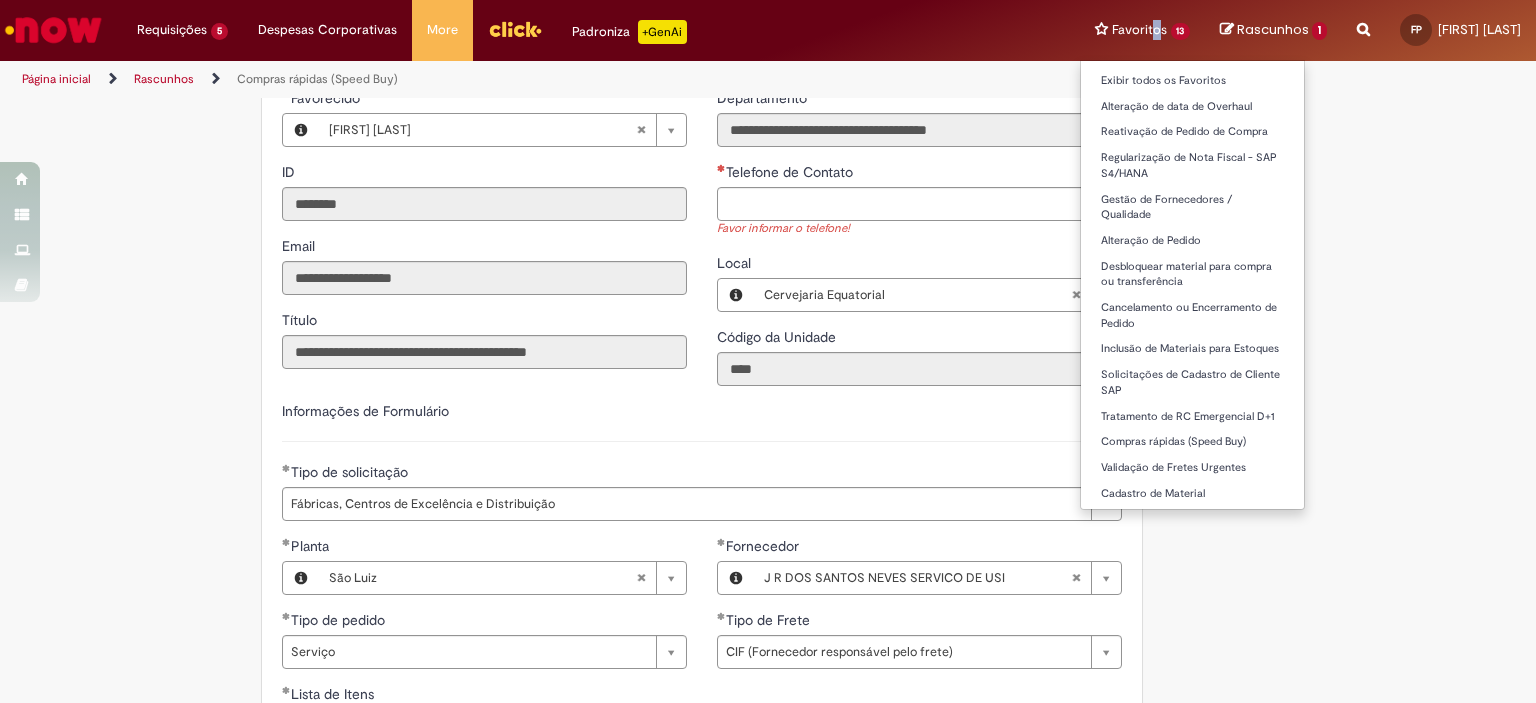 click on "Favoritos   13
Exibir todos os Favoritos
Alteração de data de Overhaul
Reativação de Pedido de Compra
Regularização de Nota Fiscal - SAP S4/HANA
Gestão de Fornecedores / Qualidade
Alteração de Pedido
Desbloquear material para compra ou transferência
Cancelamento ou Encerramento de Pedido
Inclusão de Materiais para Estoques
Solicitações de Cadastro de Cliente SAP
Tratamento de RC Emergencial D+1
Compras rápidas (Speed Buy)
Validação de Fretes Urgentes
Cadastro de Material" at bounding box center (1143, 30) 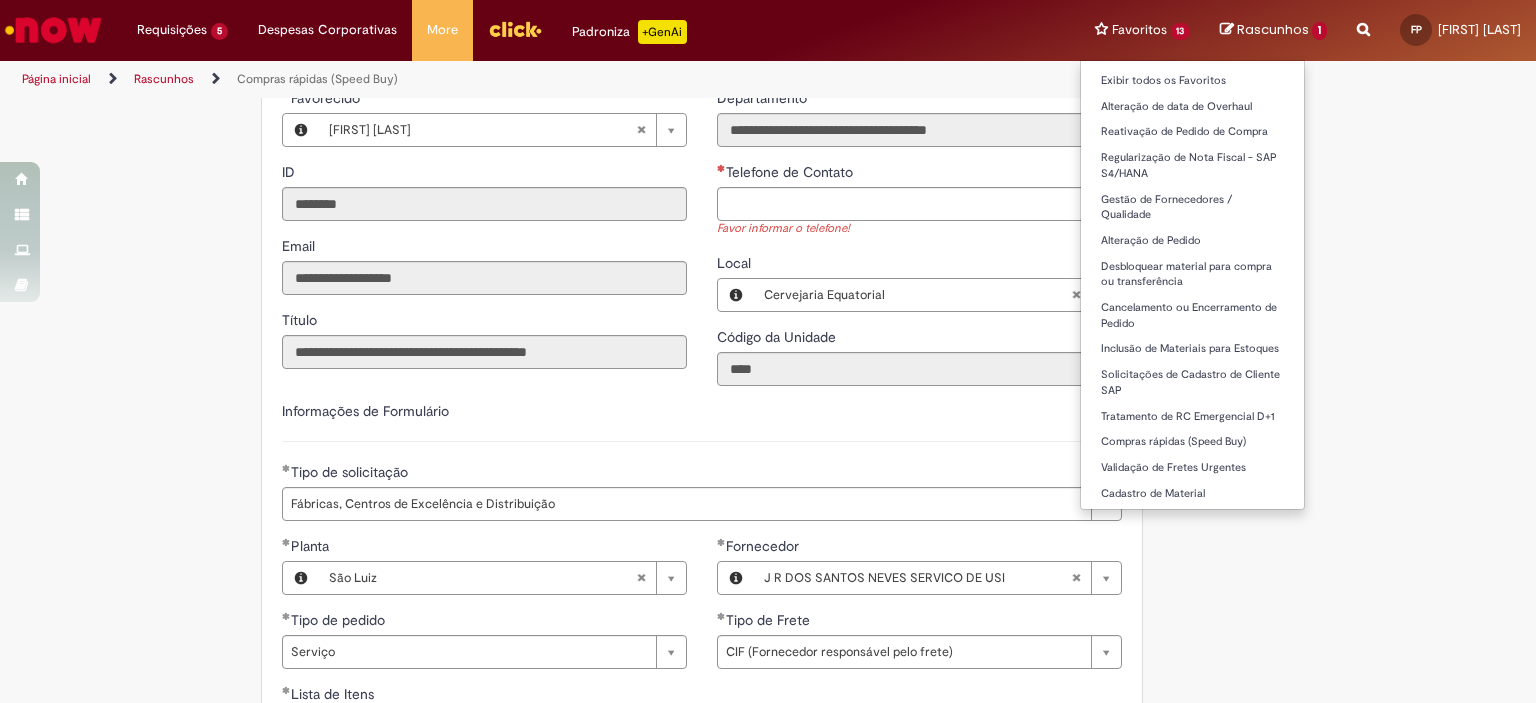 click on "Favoritos   13
Exibir todos os Favoritos
Alteração de data de Overhaul
Reativação de Pedido de Compra
Regularização de Nota Fiscal - SAP S4/HANA
Gestão de Fornecedores / Qualidade
Alteração de Pedido
Desbloquear material para compra ou transferência
Cancelamento ou Encerramento de Pedido
Inclusão de Materiais para Estoques
Solicitações de Cadastro de Cliente SAP
Tratamento de RC Emergencial D+1
Compras rápidas (Speed Buy)
Validação de Fretes Urgentes
Cadastro de Material" at bounding box center (1143, 30) 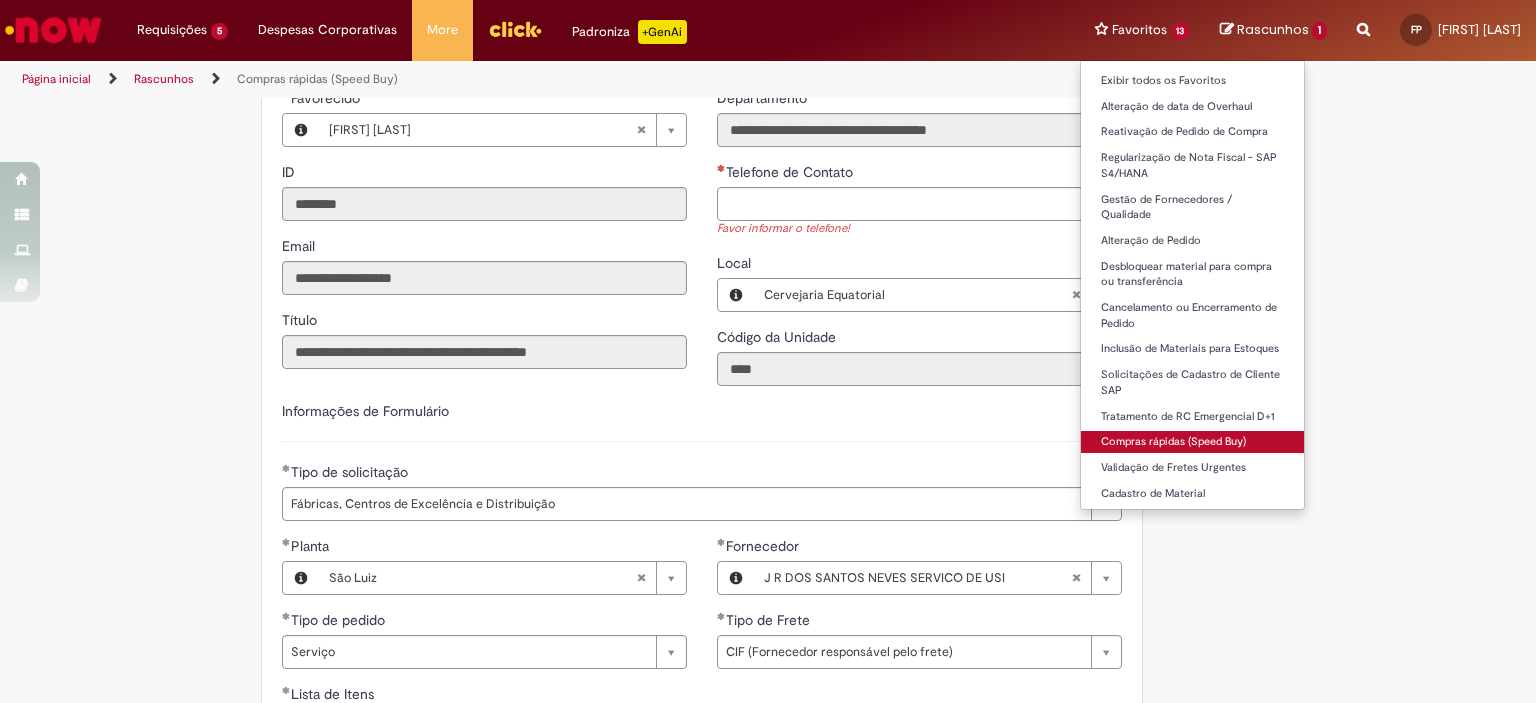 click on "Compras rápidas (Speed Buy)" at bounding box center [1193, 442] 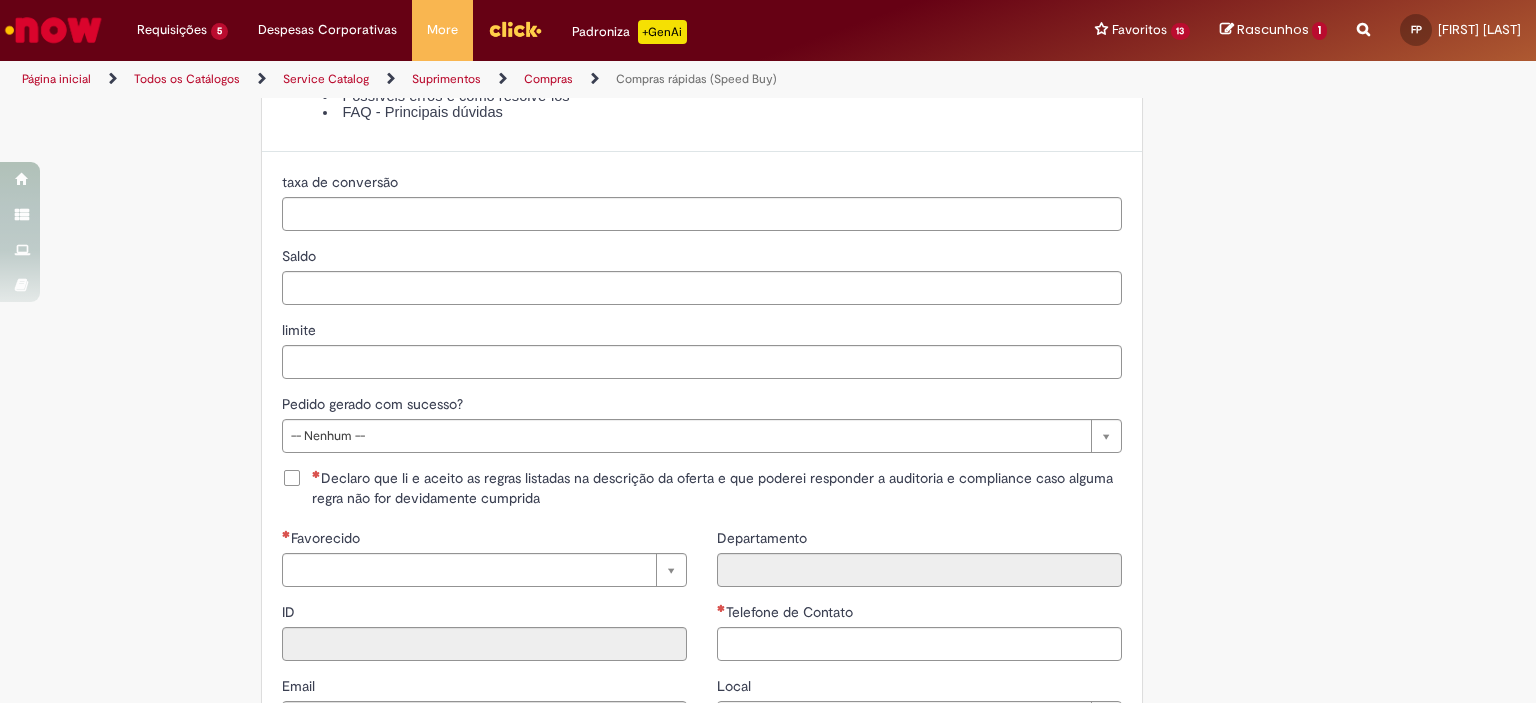 type on "********" 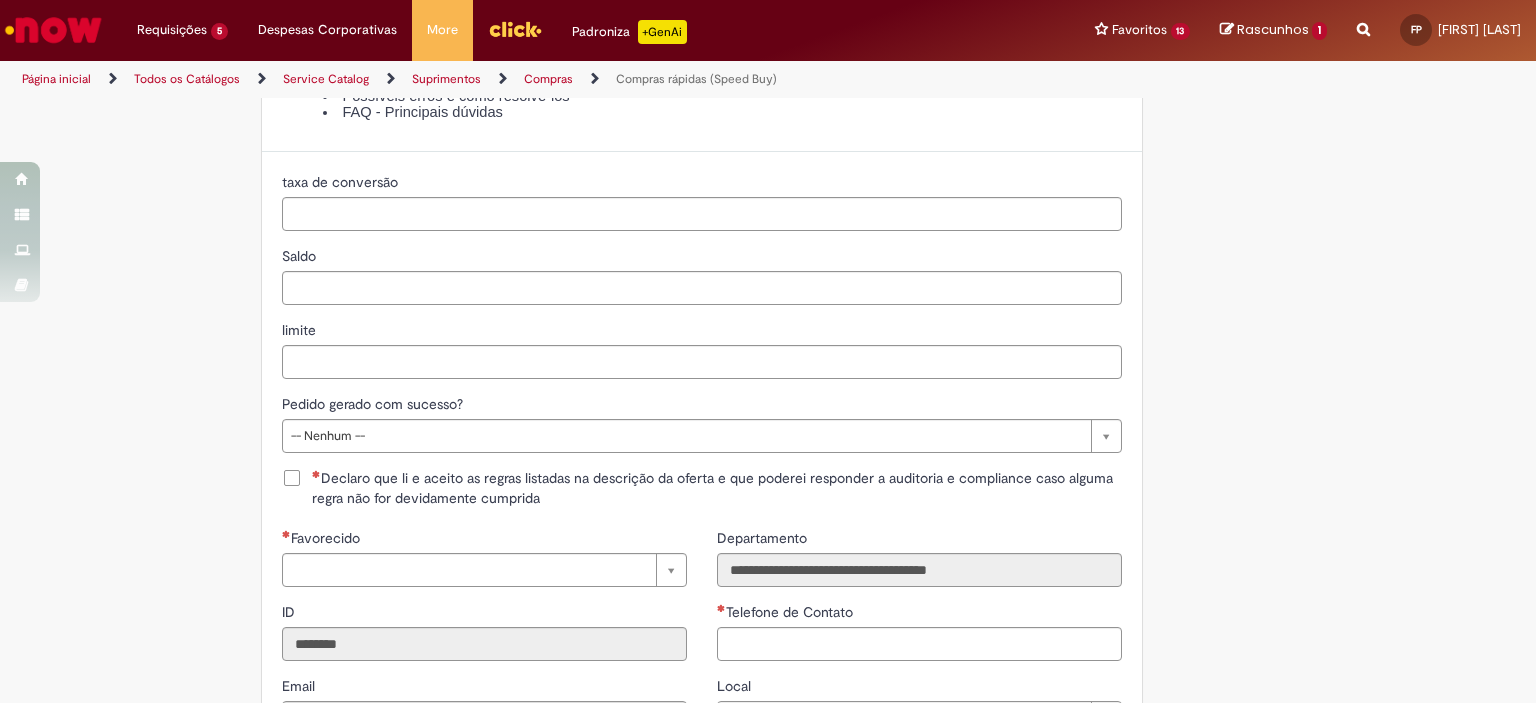 scroll, scrollTop: 0, scrollLeft: 0, axis: both 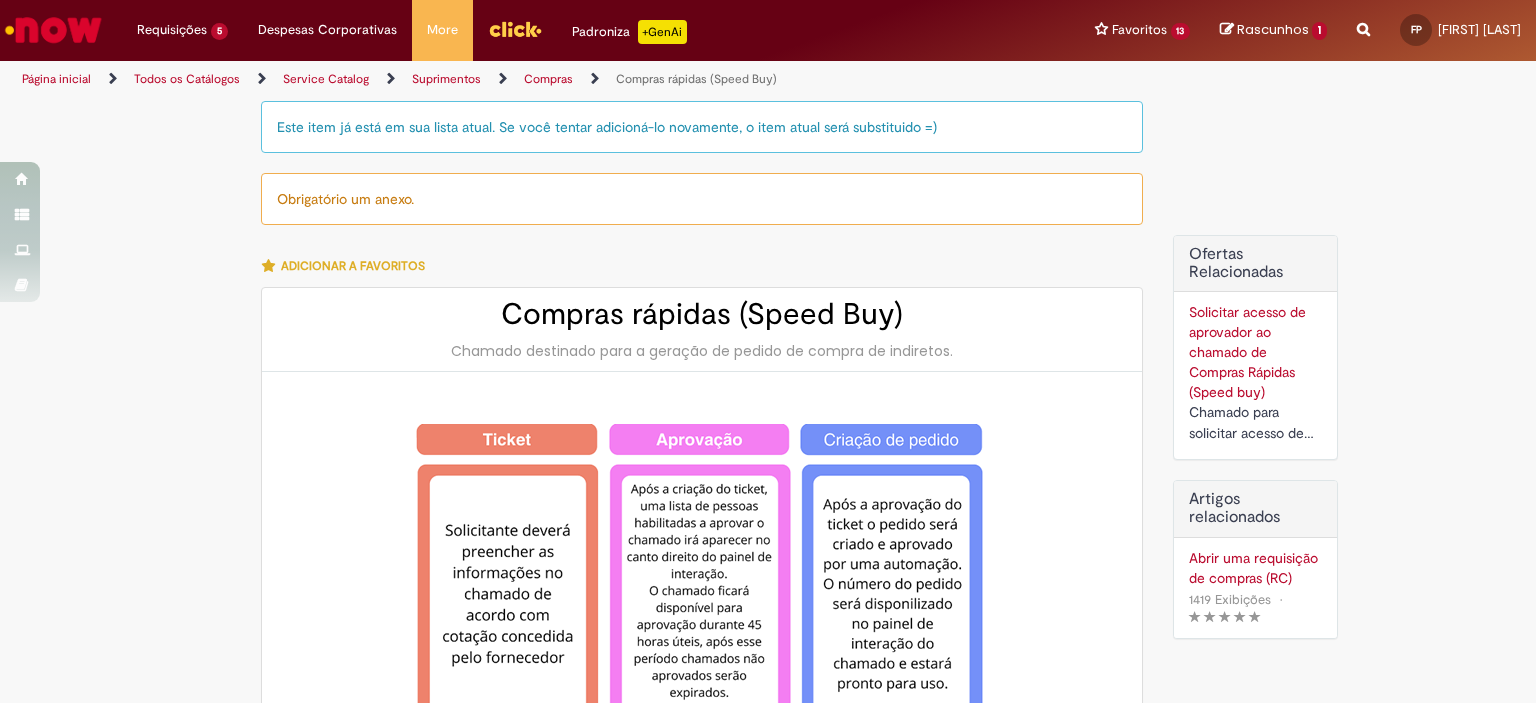 type on "**********" 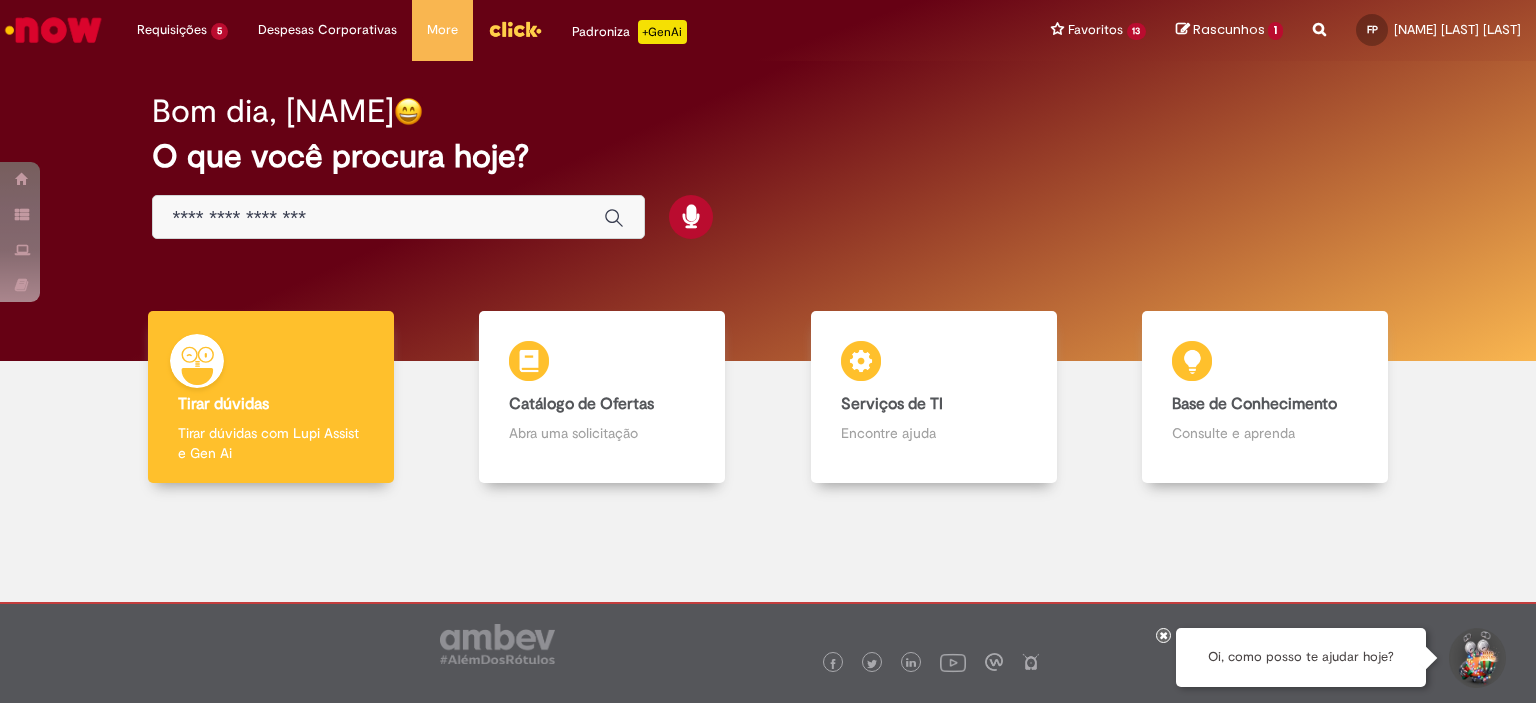 scroll, scrollTop: 0, scrollLeft: 0, axis: both 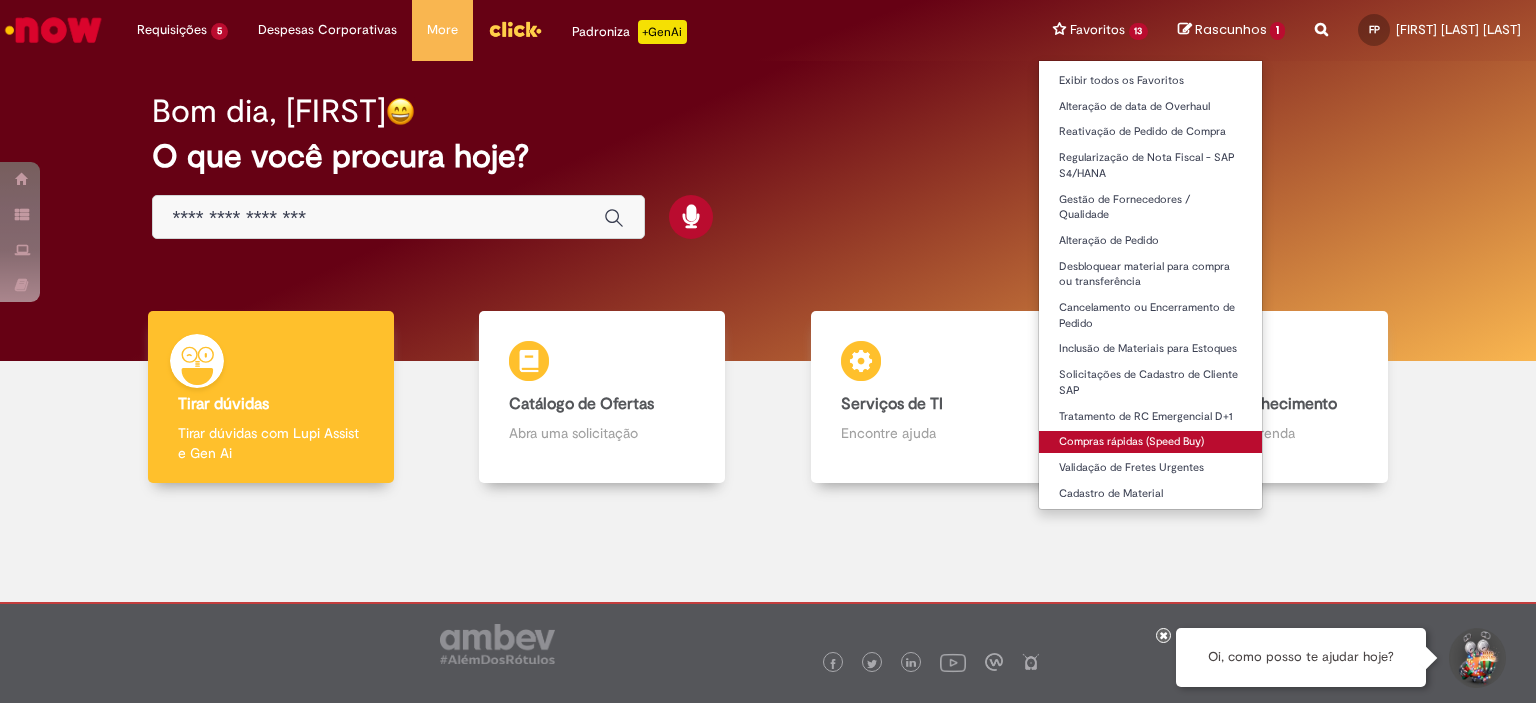 click on "Compras rápidas (Speed Buy)" at bounding box center [1151, 442] 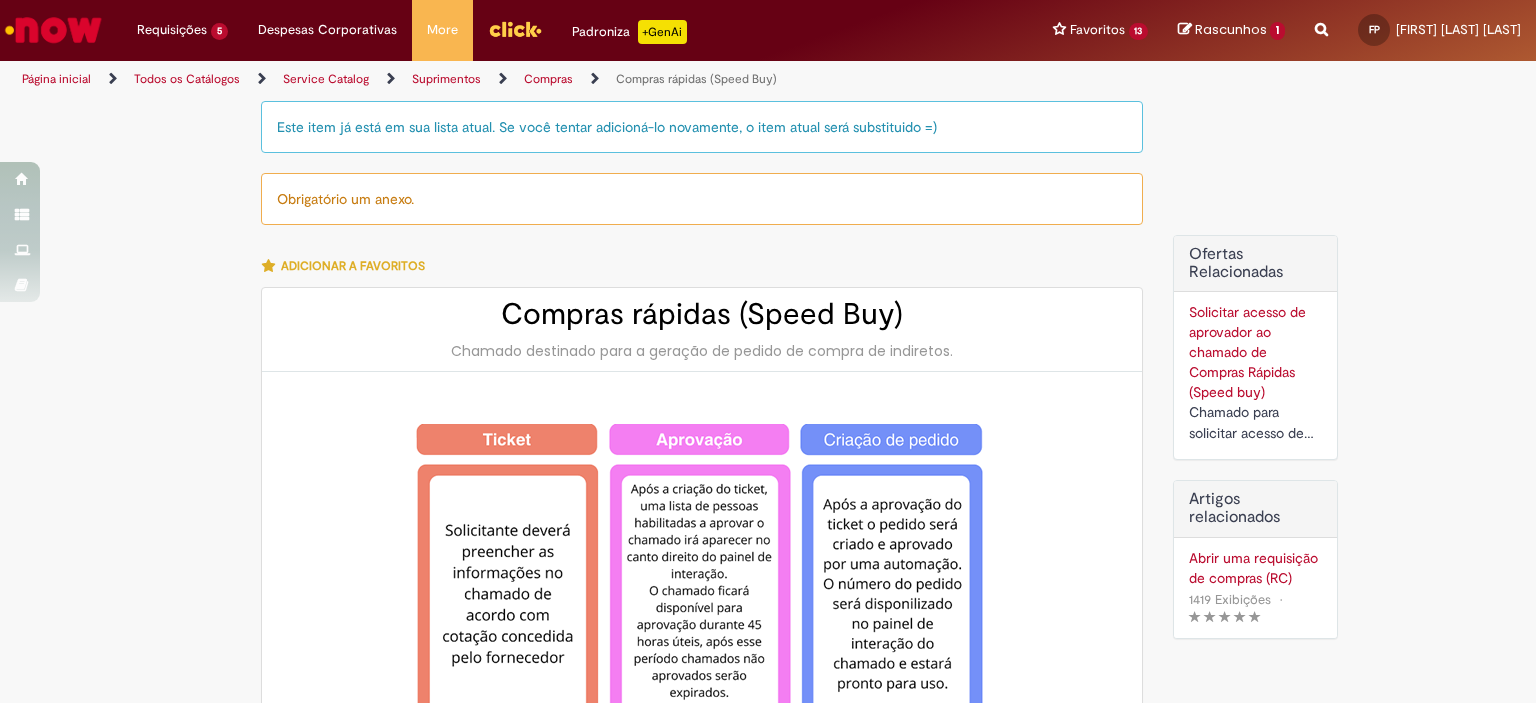 type on "********" 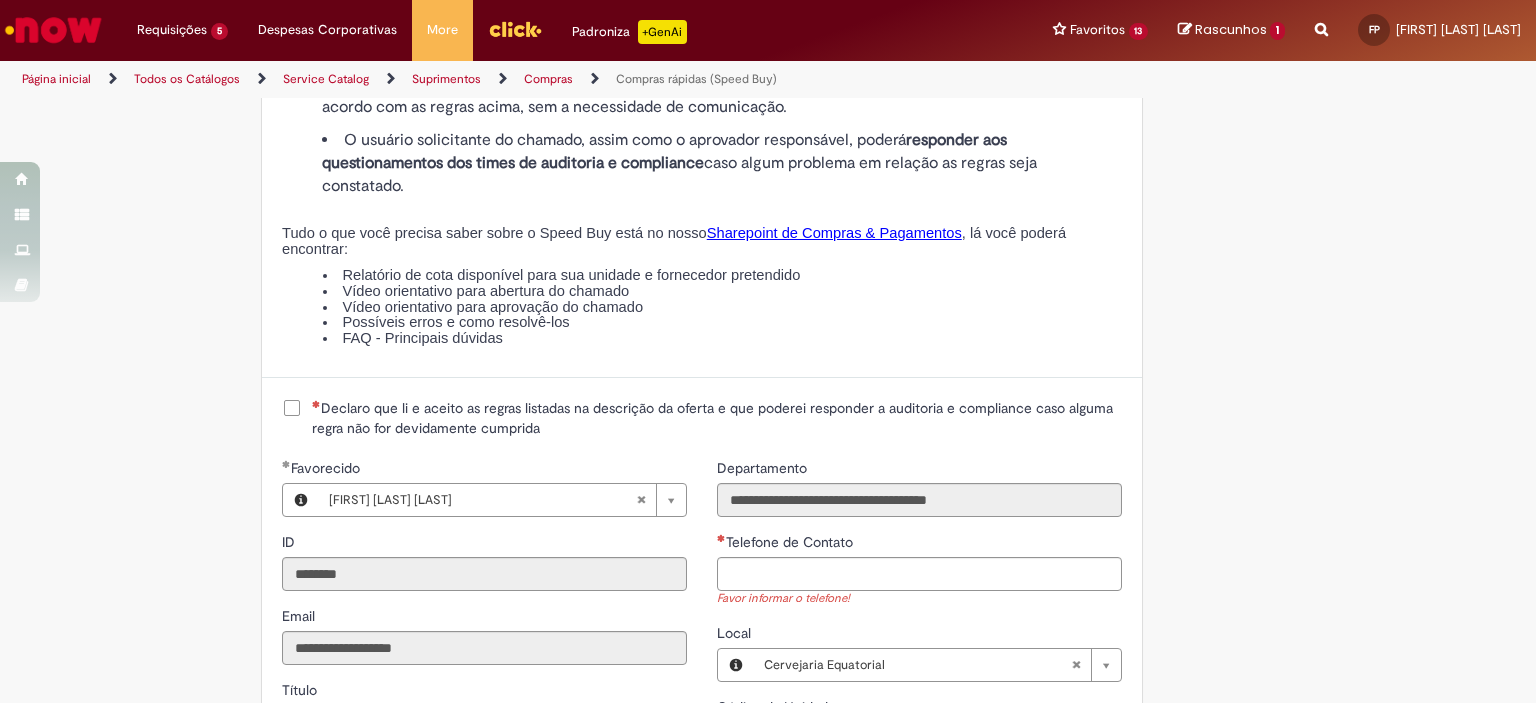 scroll, scrollTop: 2500, scrollLeft: 0, axis: vertical 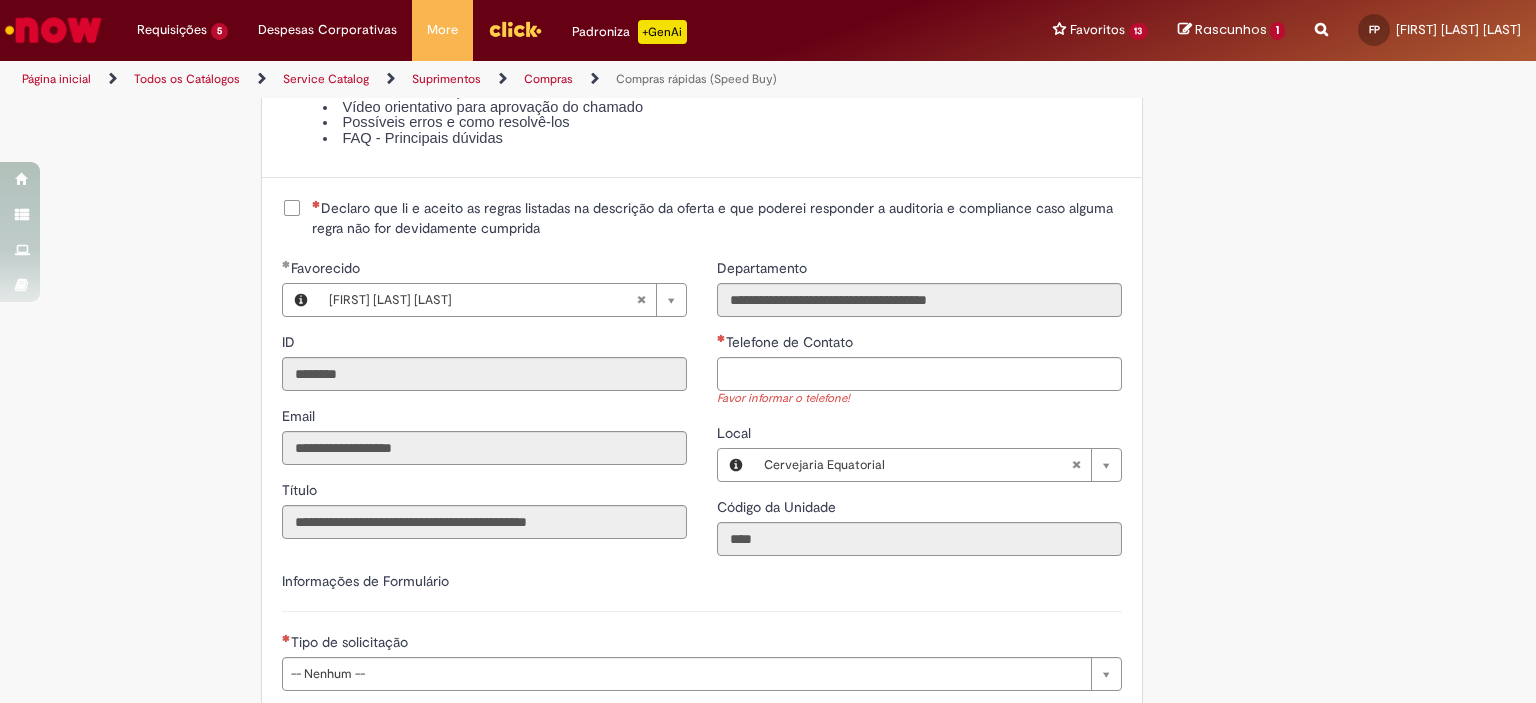 click on "Declaro que li e aceito as regras listadas na descrição da oferta e que poderei responder a auditoria e compliance caso alguma regra não for devidamente cumprida" at bounding box center (717, 218) 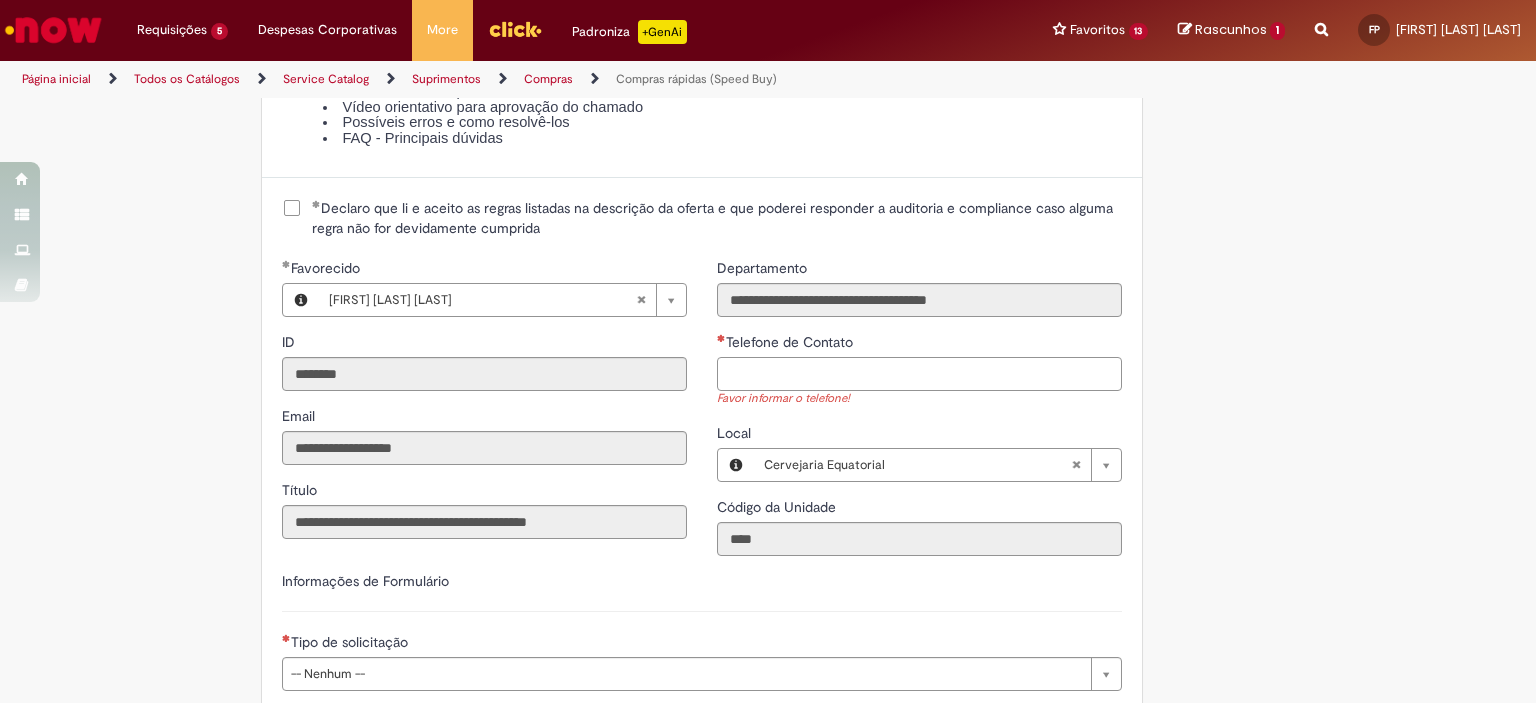 click on "Telefone de Contato" at bounding box center [919, 374] 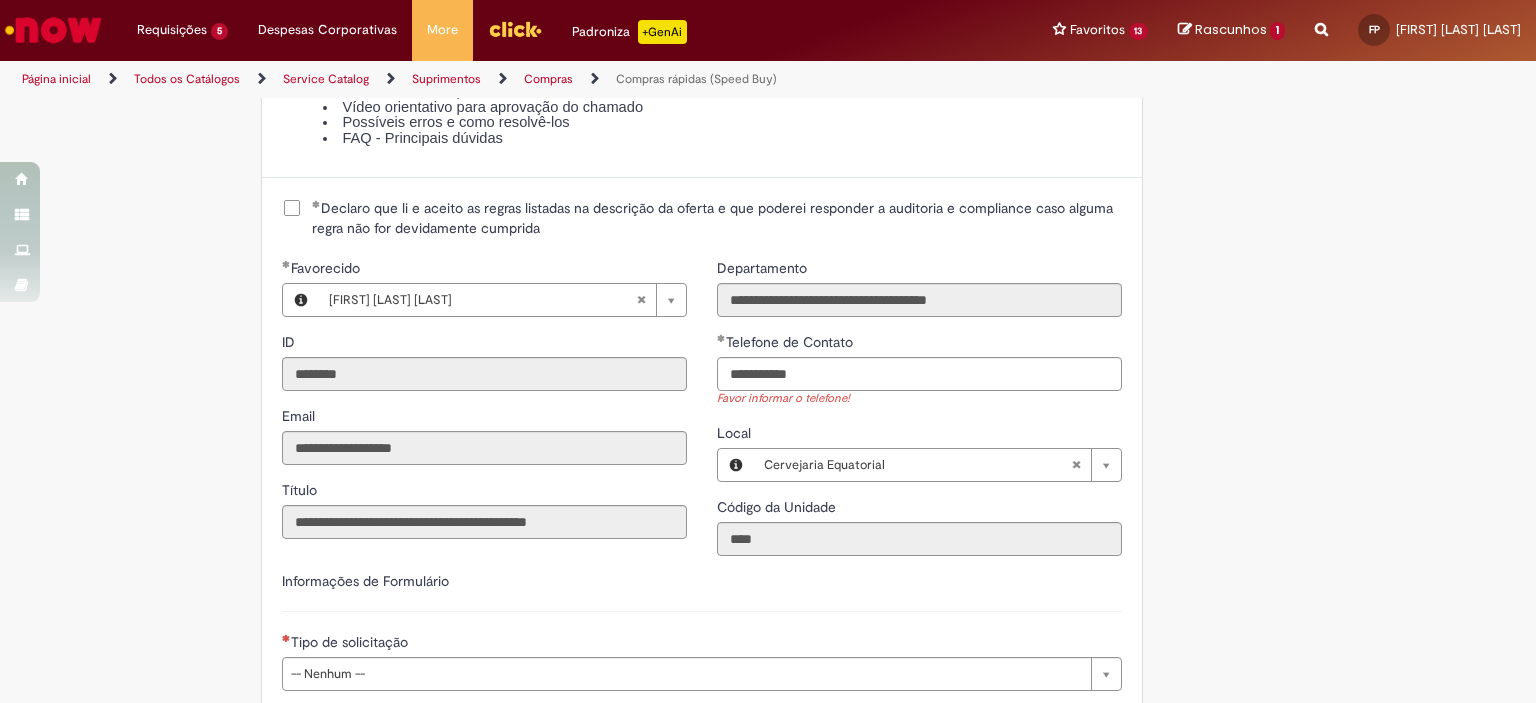 type on "**********" 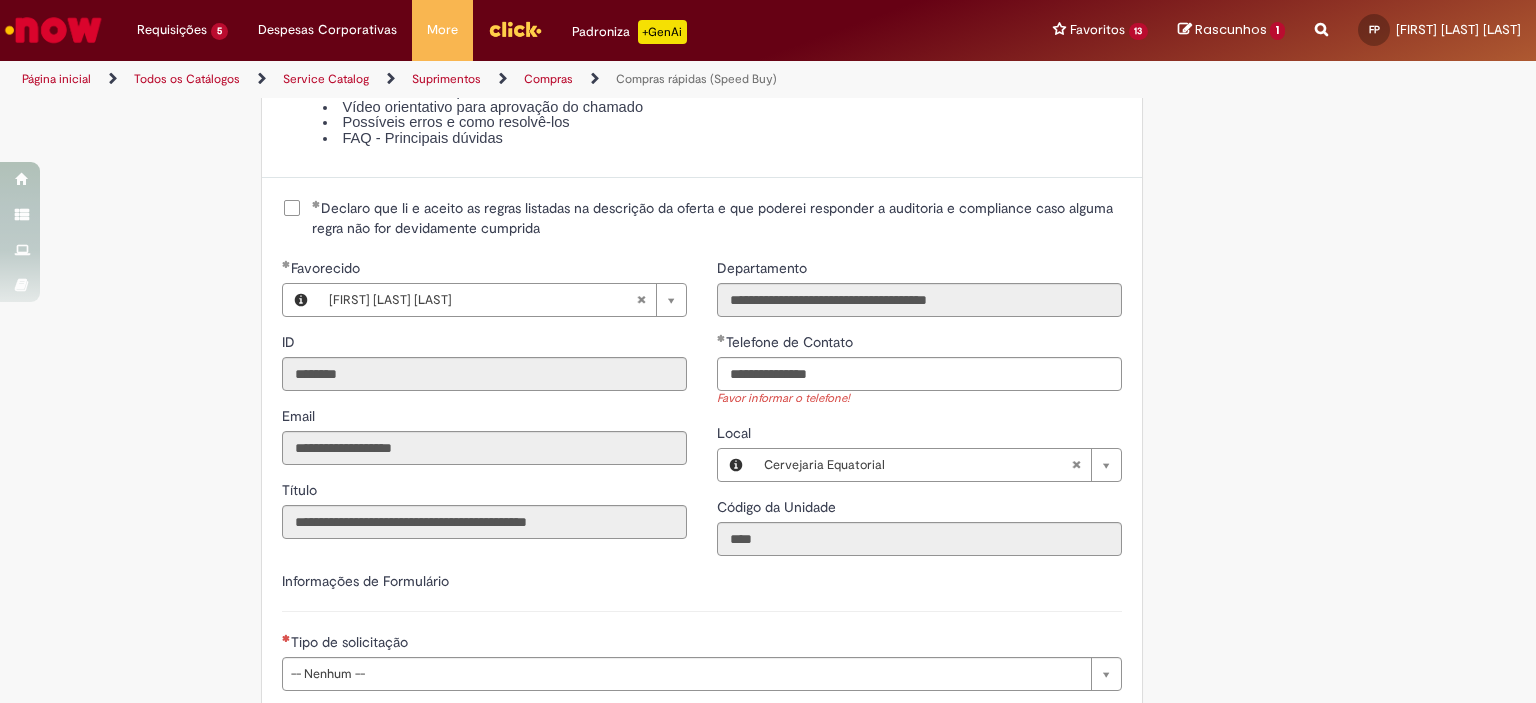click on "**********" at bounding box center (919, 370) 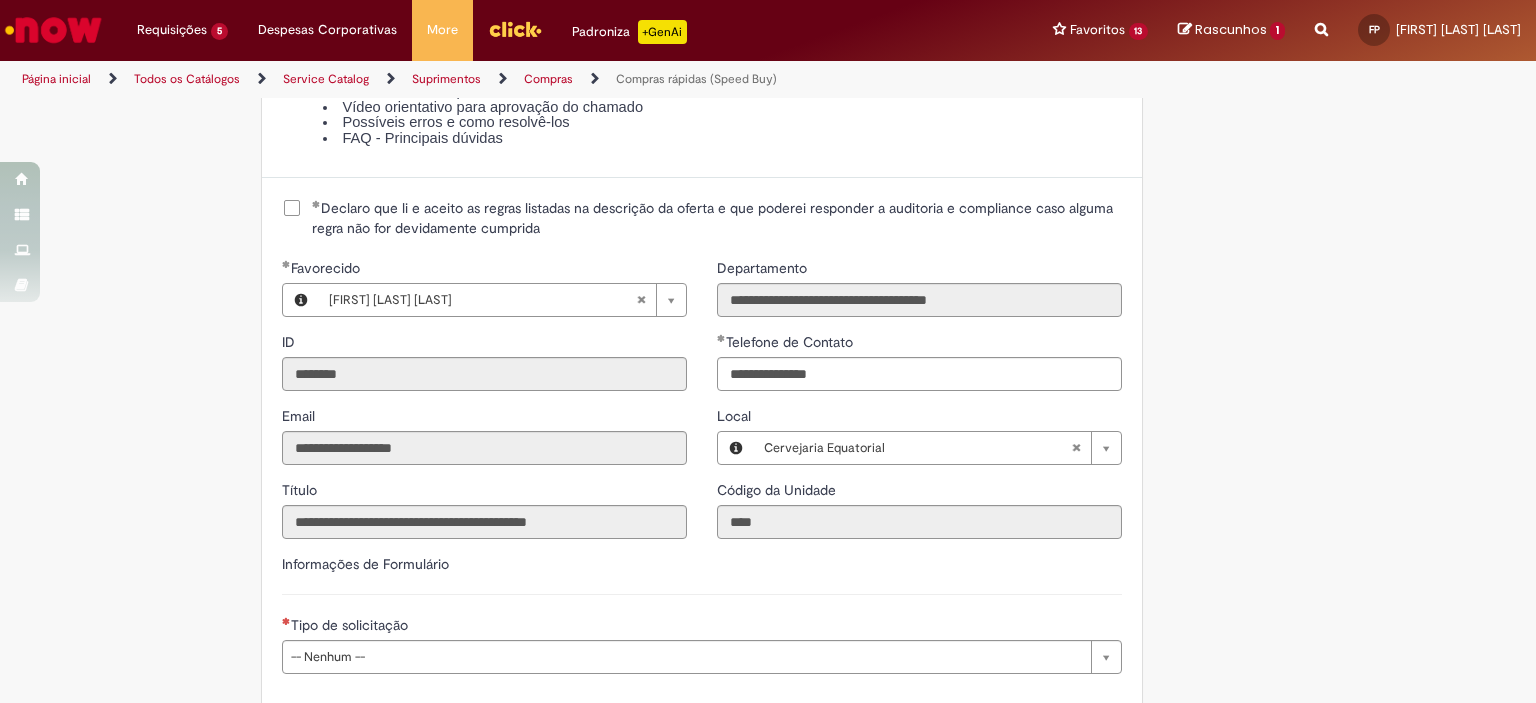scroll, scrollTop: 2800, scrollLeft: 0, axis: vertical 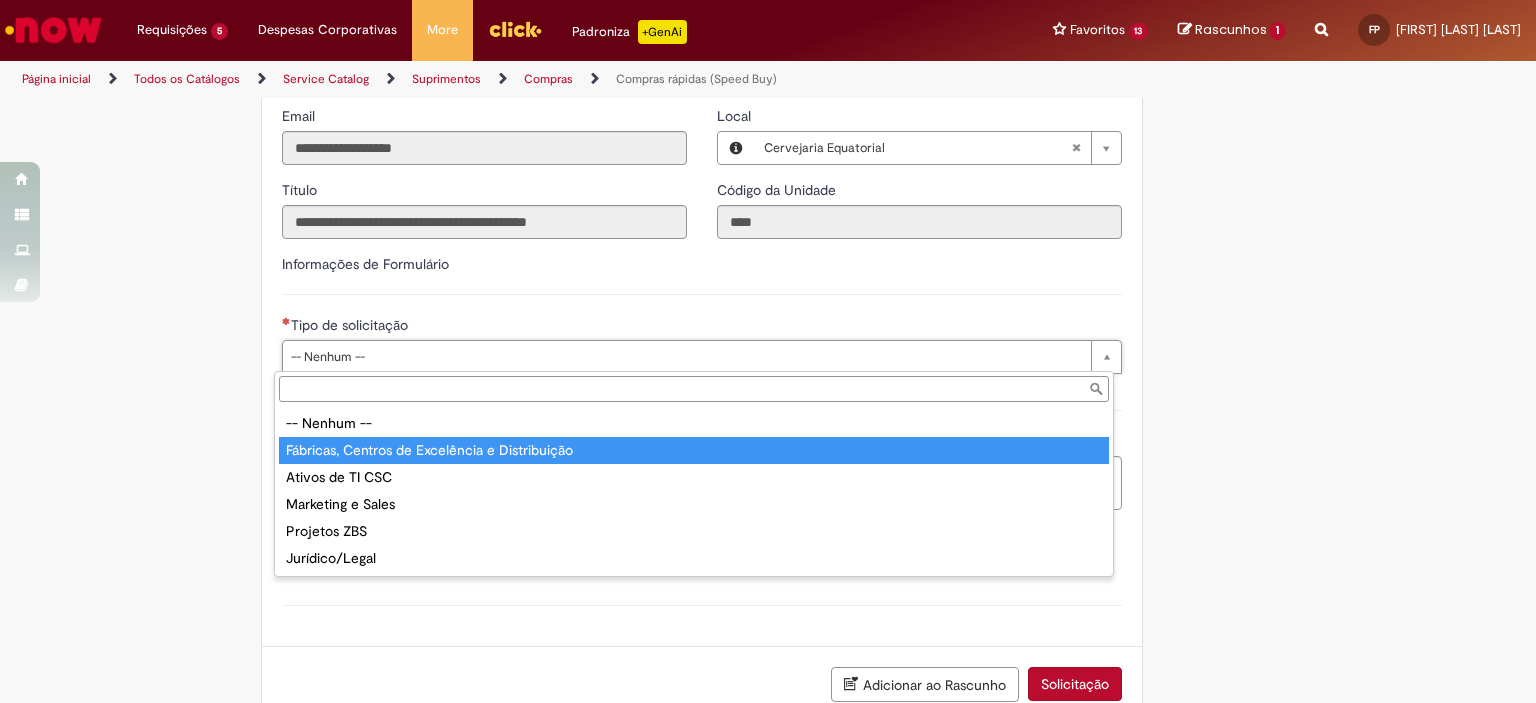 type on "**********" 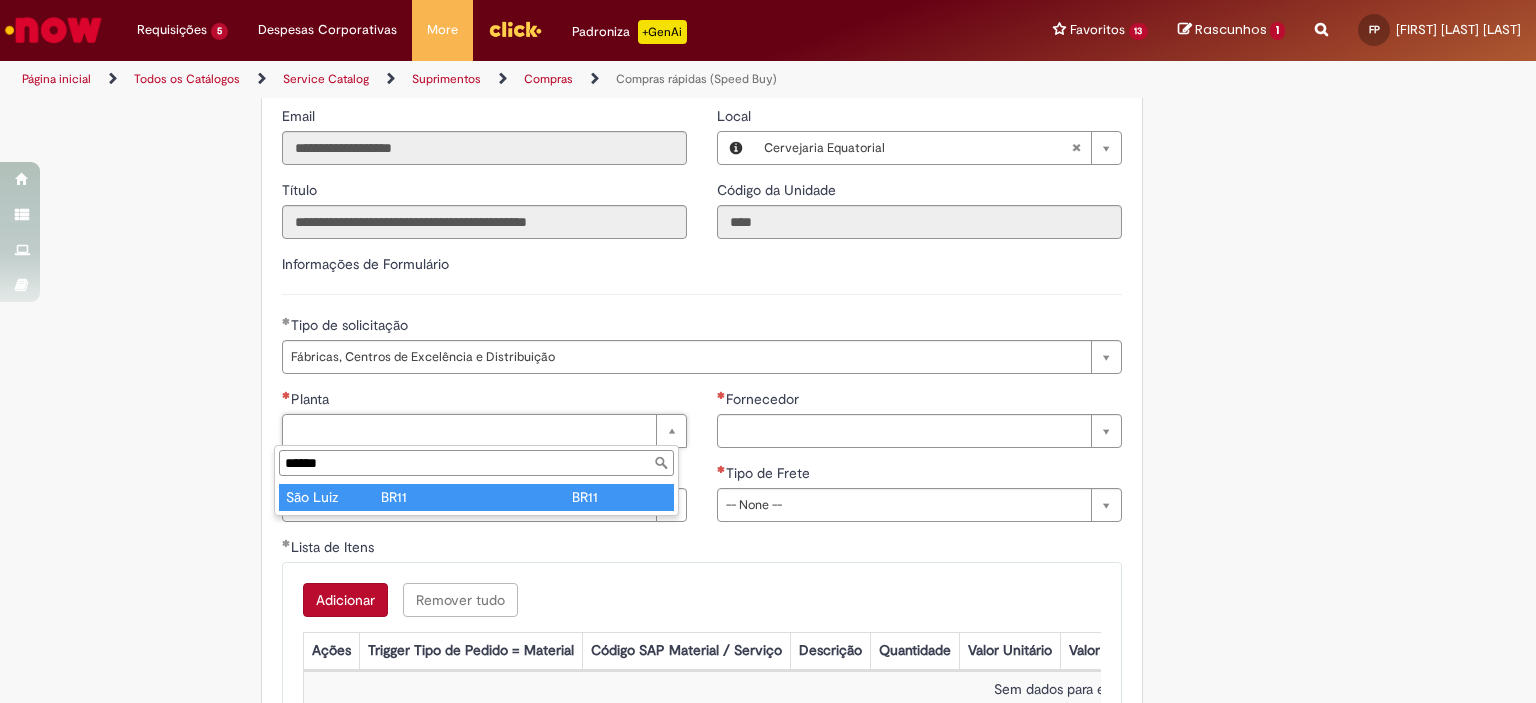 type on "******" 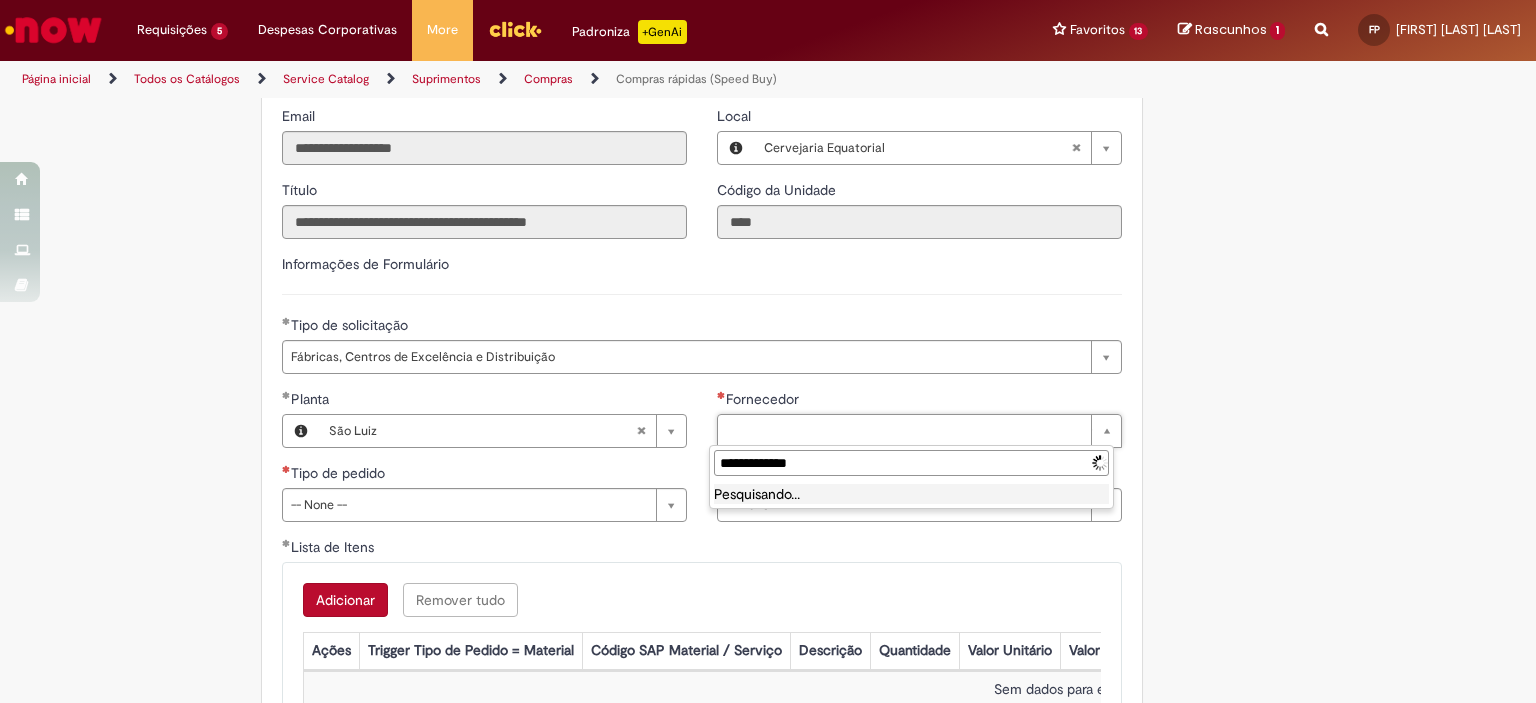 type on "**********" 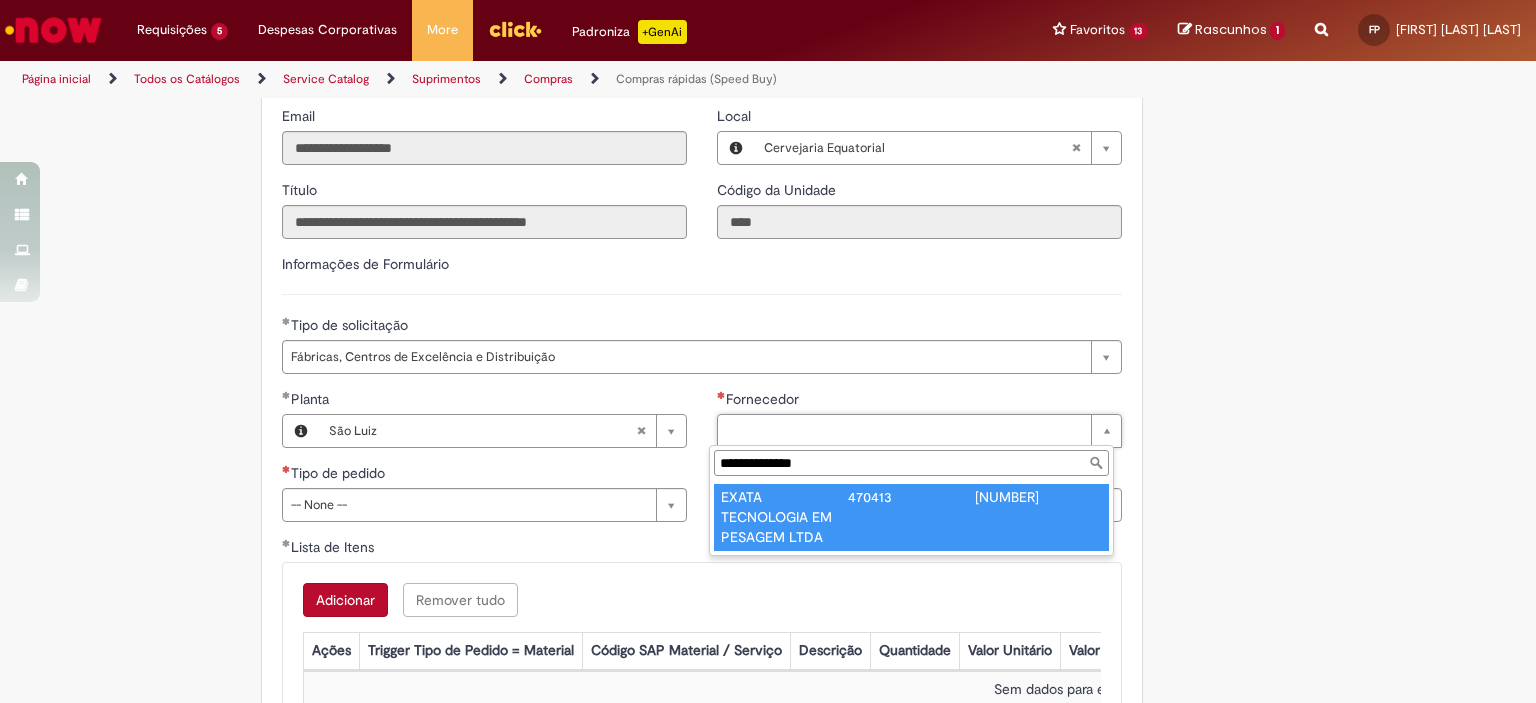 type on "**********" 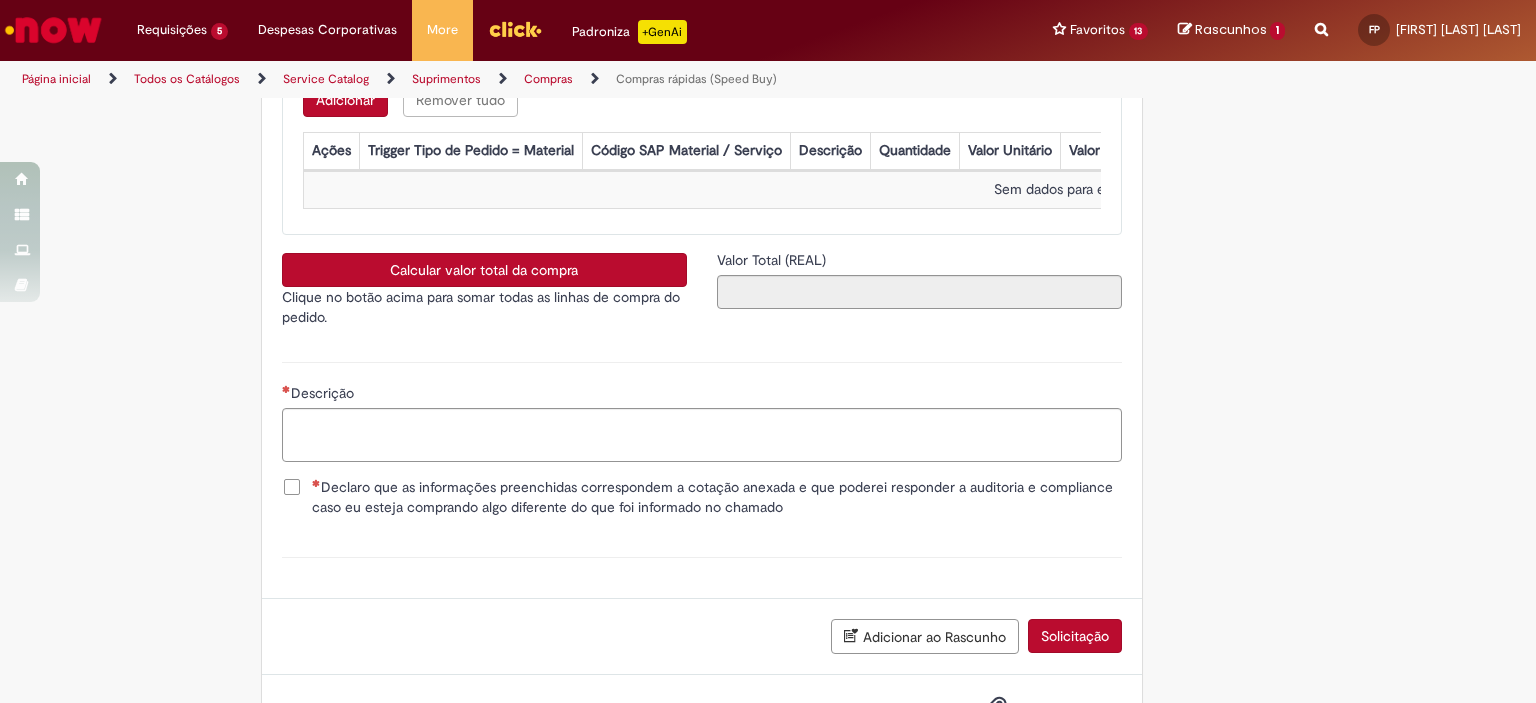scroll, scrollTop: 3100, scrollLeft: 0, axis: vertical 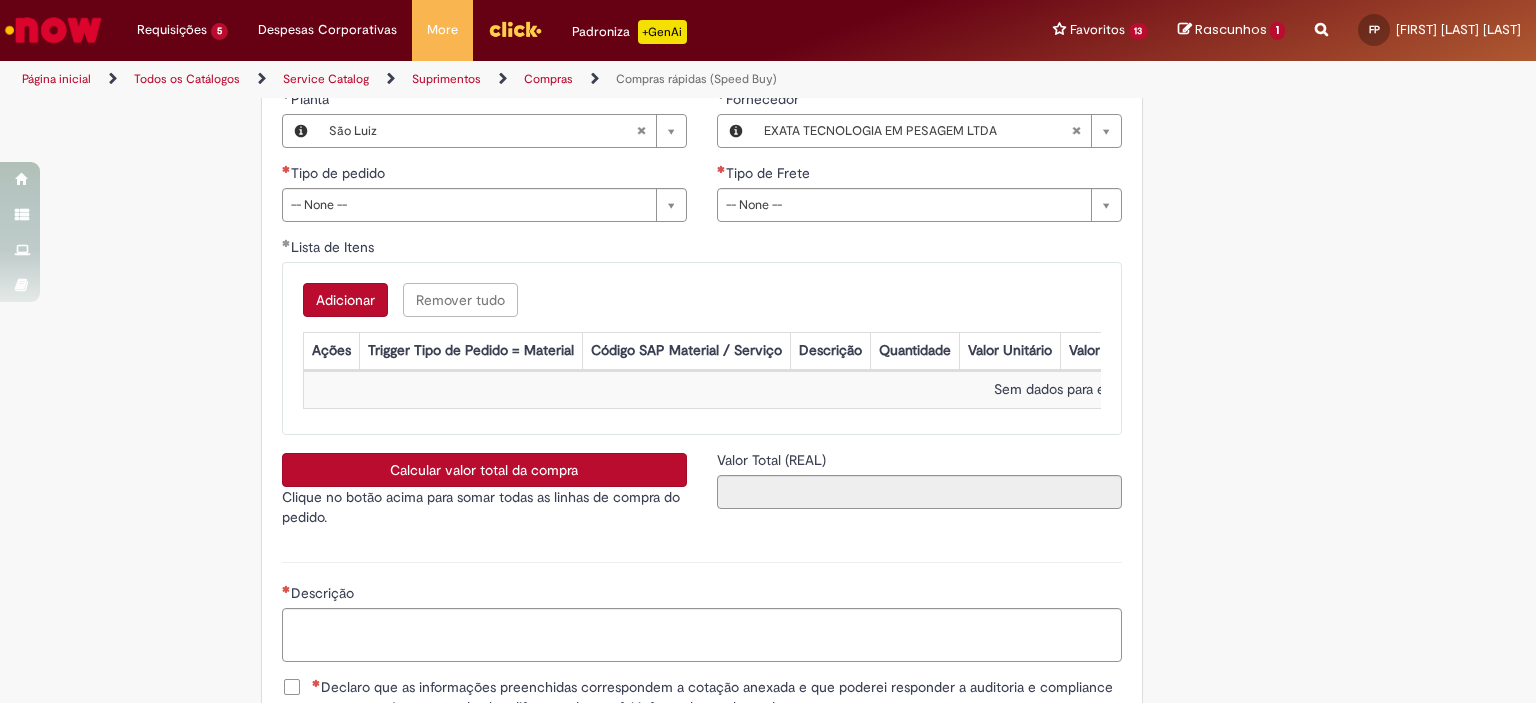 click on "Adicionar" at bounding box center (345, 300) 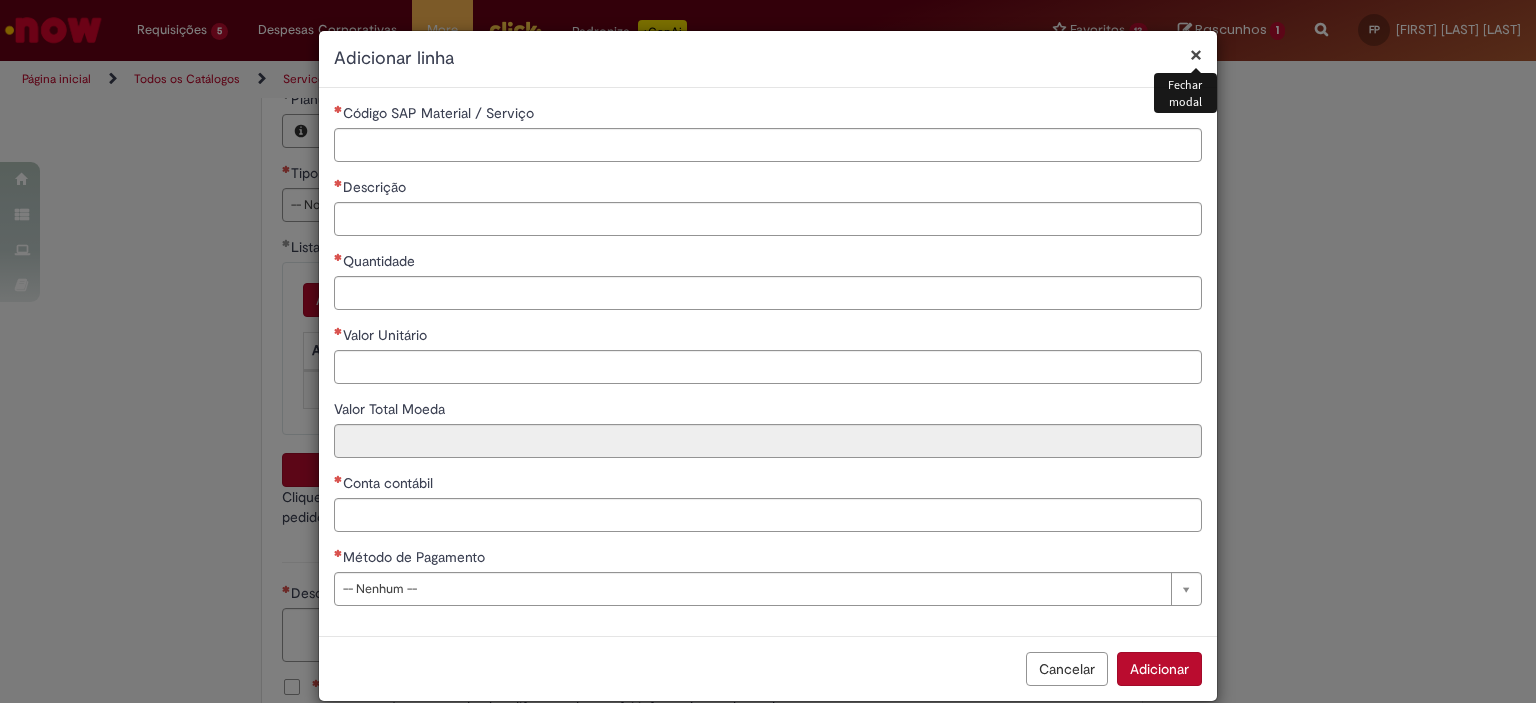 click on "×" at bounding box center (1196, 54) 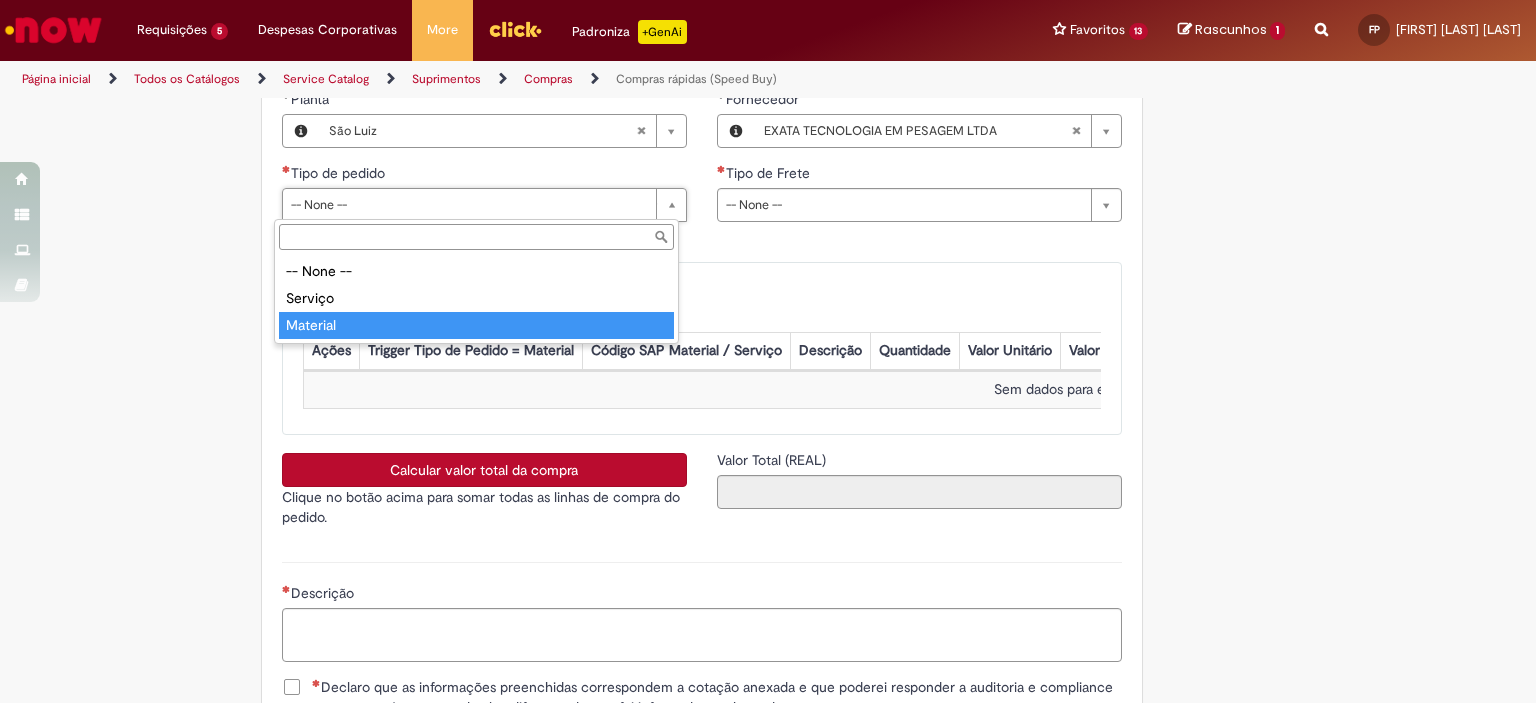 type on "********" 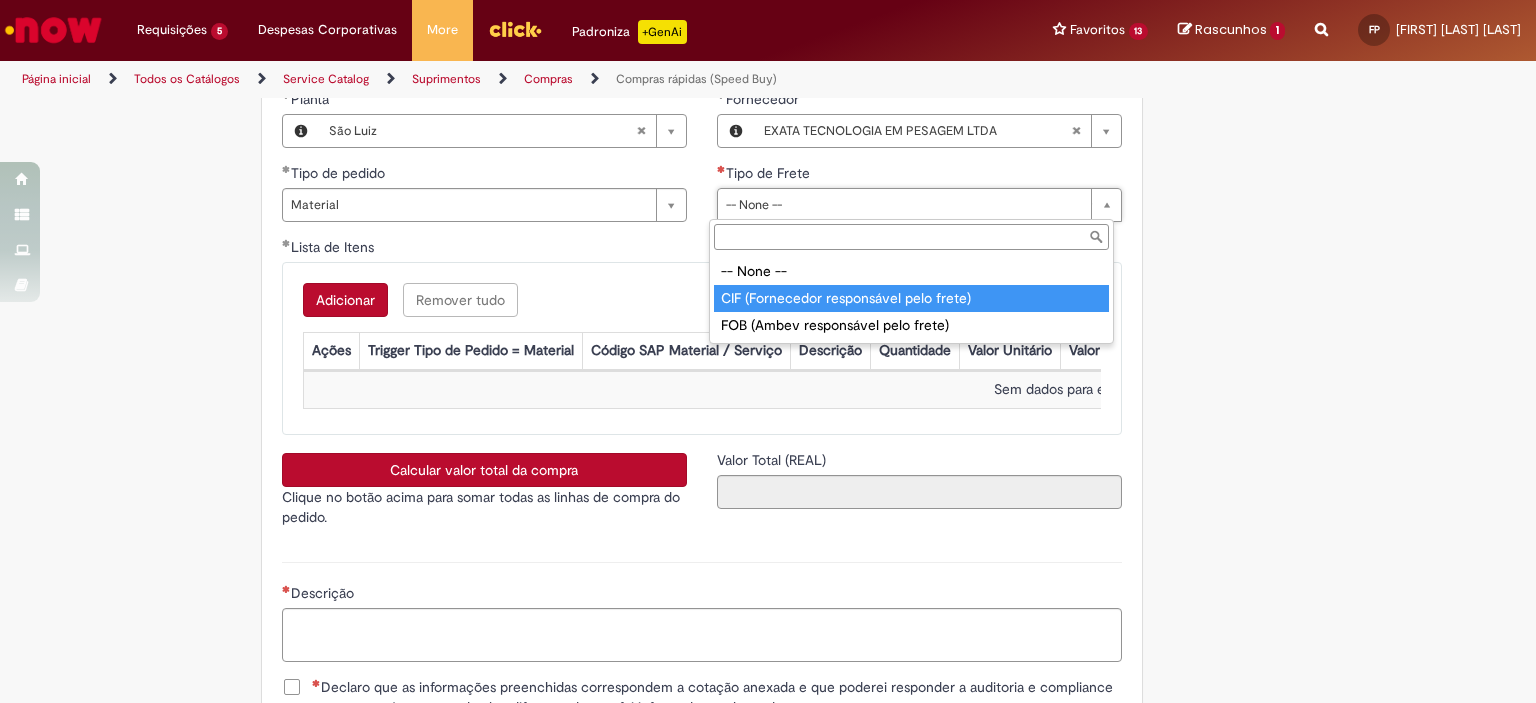 type on "**********" 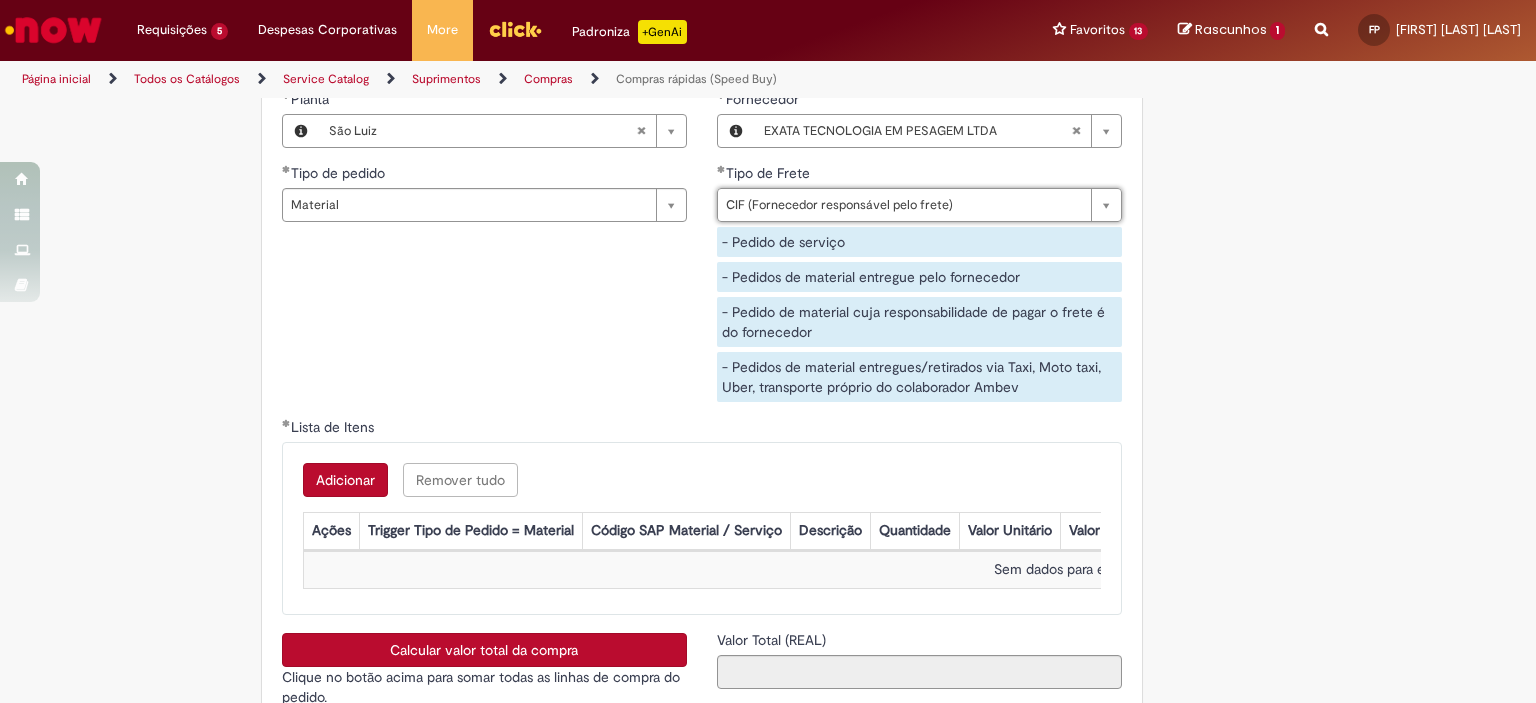 click on "Adicionar" at bounding box center (345, 480) 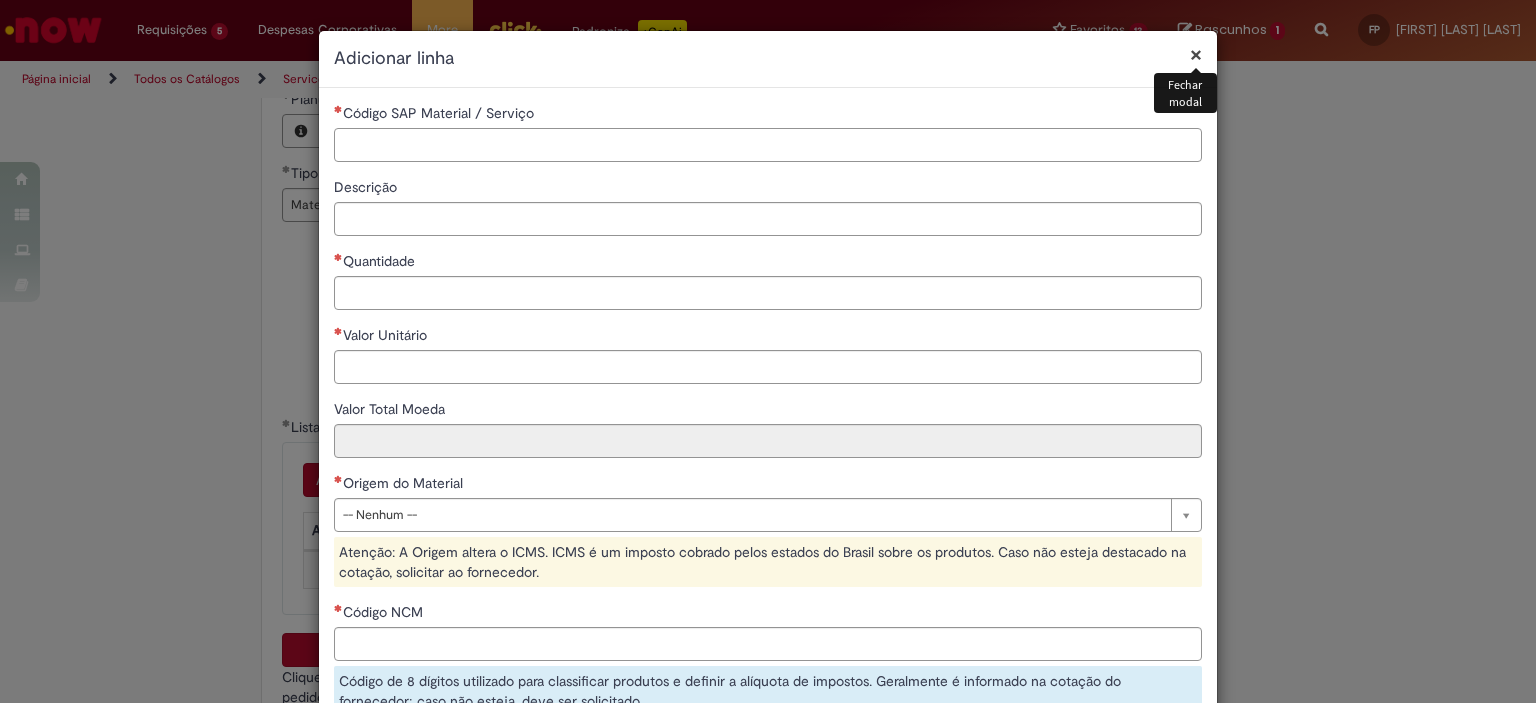 click on "Código SAP Material / Serviço" at bounding box center (768, 145) 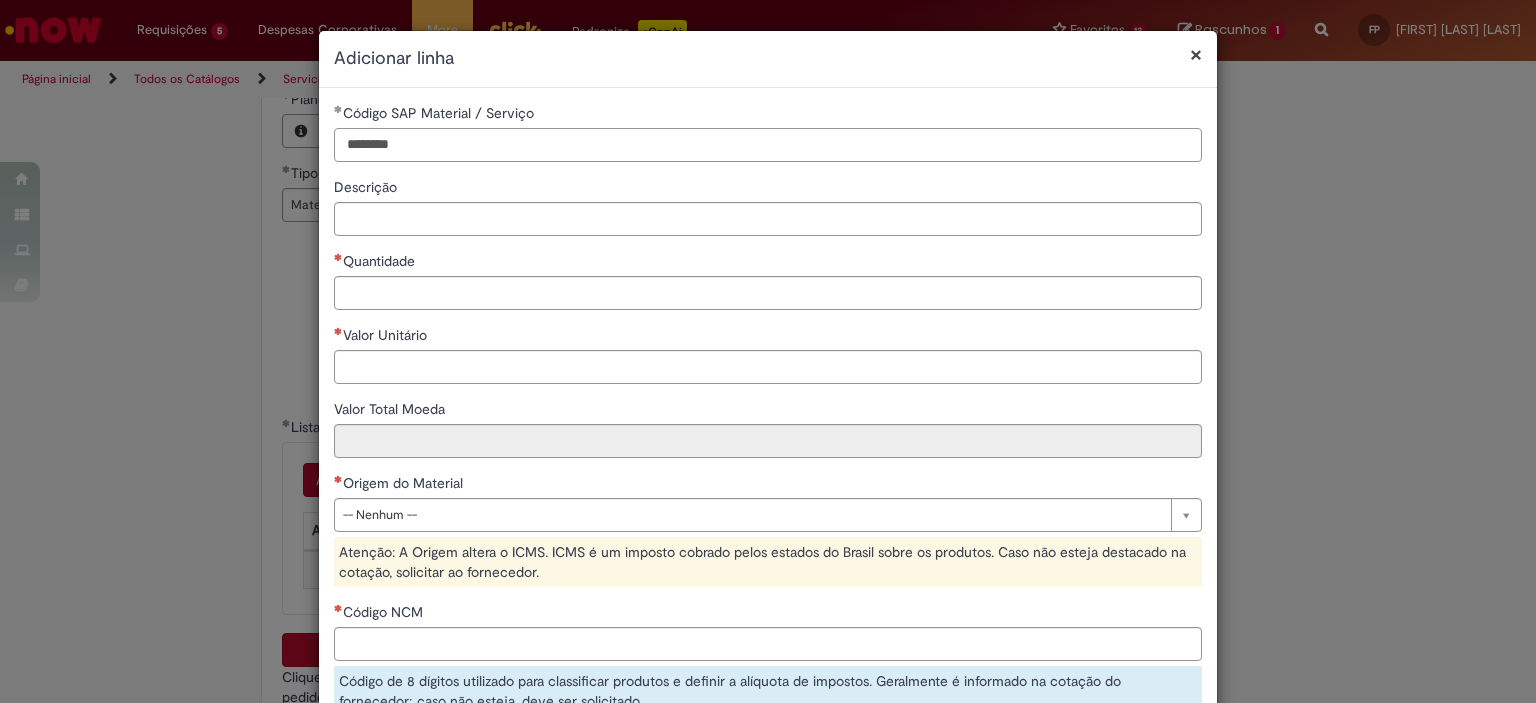 type on "********" 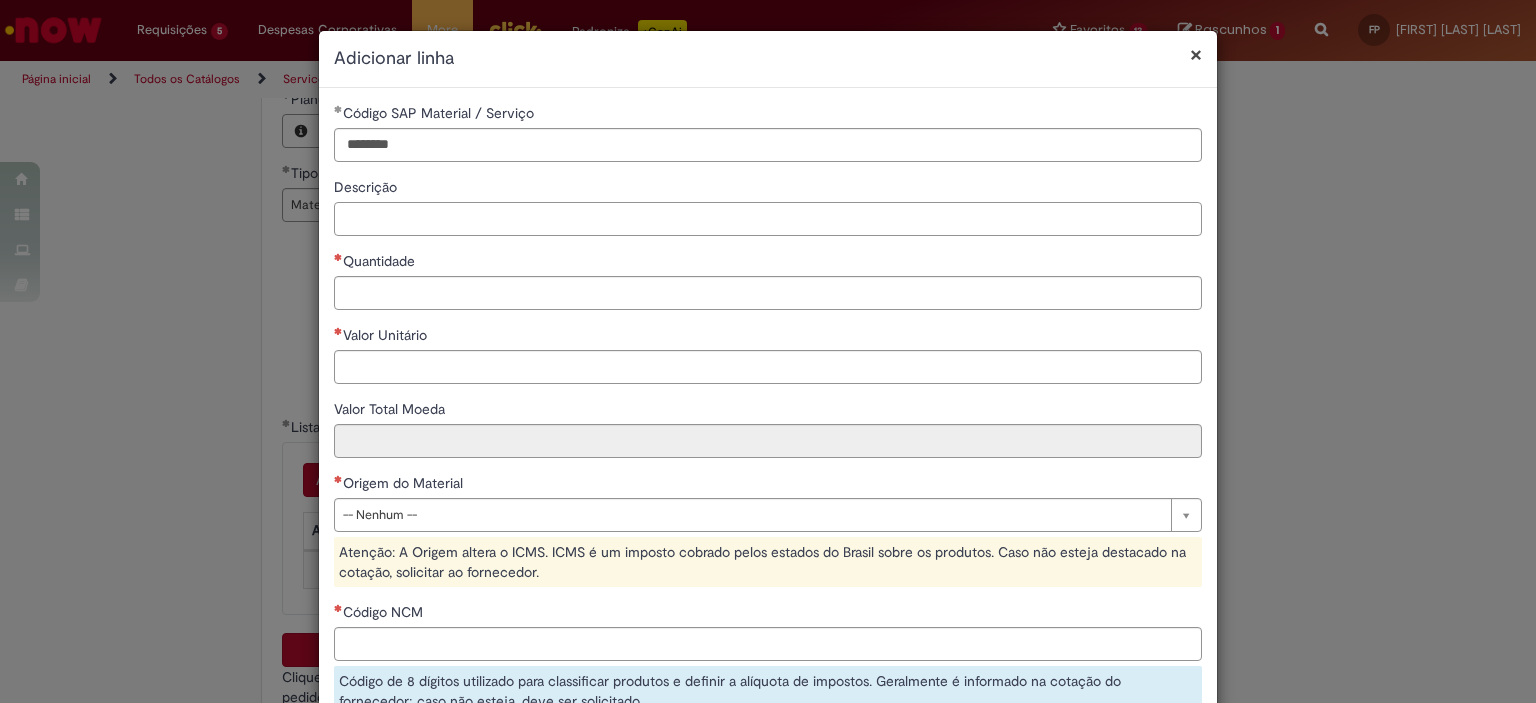 click on "Descrição" at bounding box center (768, 219) 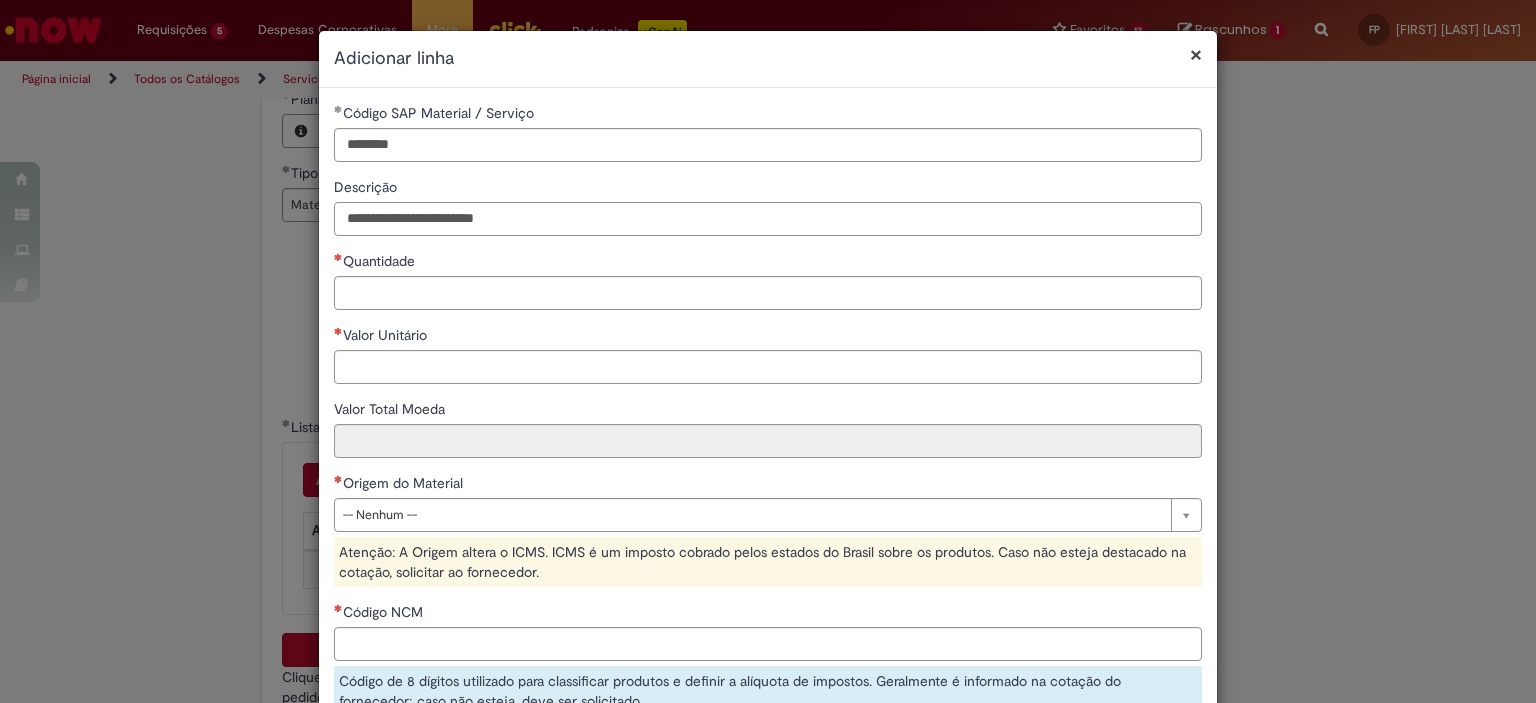 type on "**********" 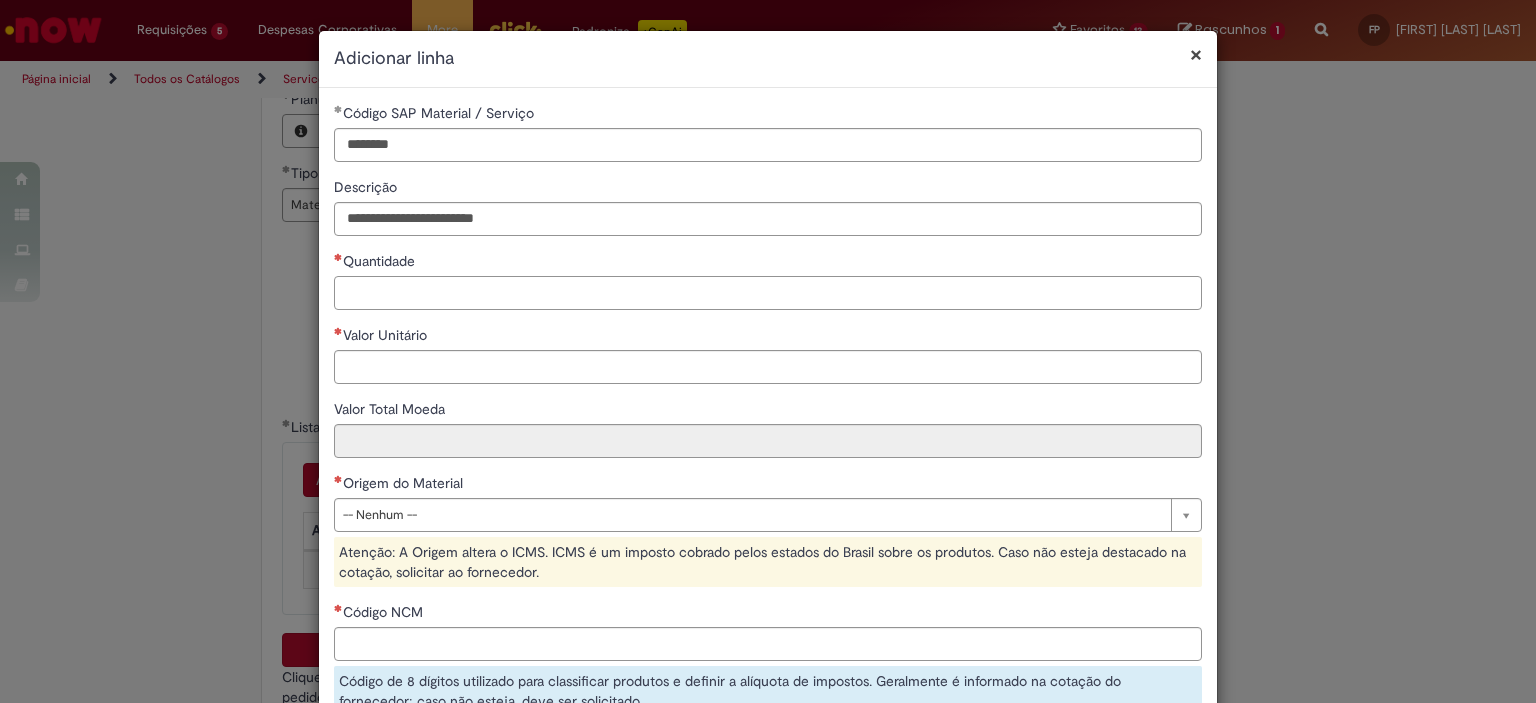 click on "Quantidade" at bounding box center [768, 293] 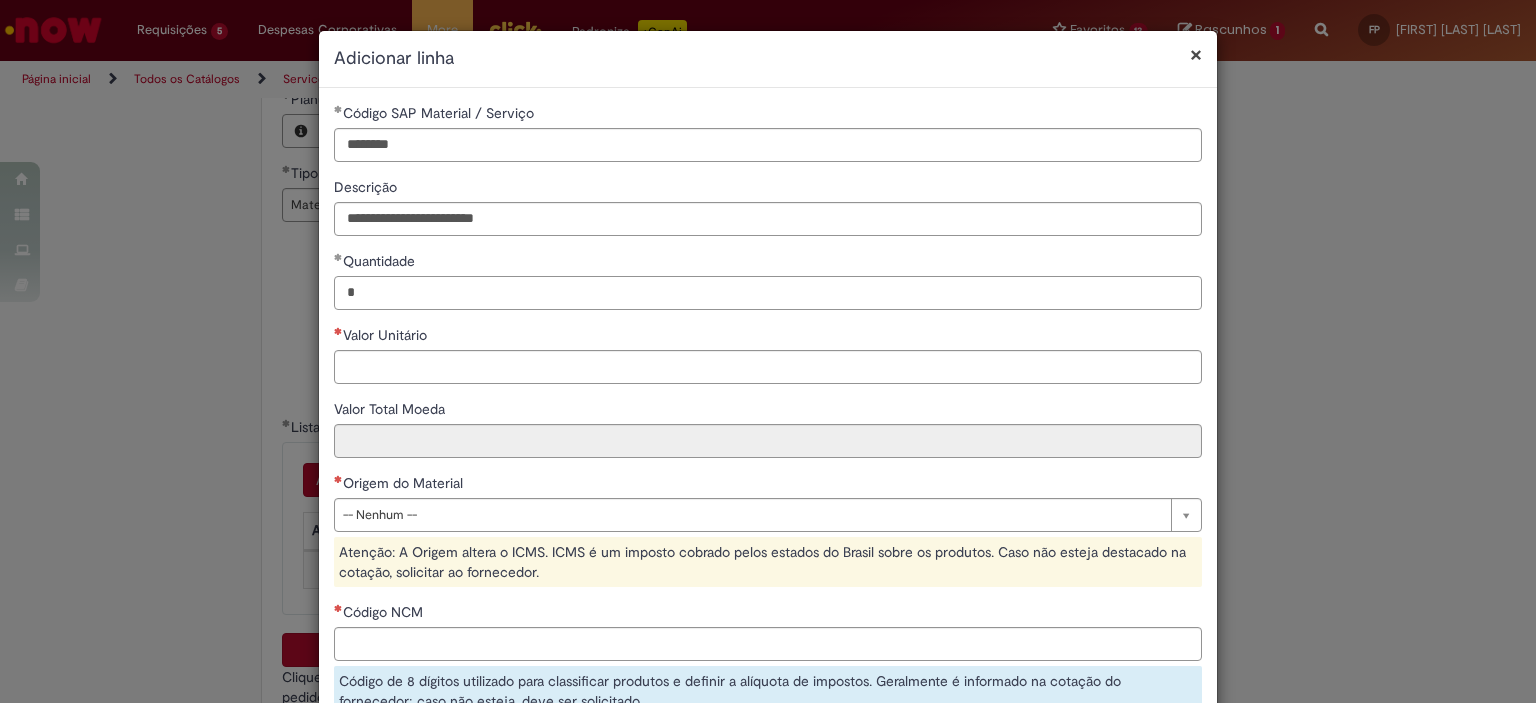 type on "*" 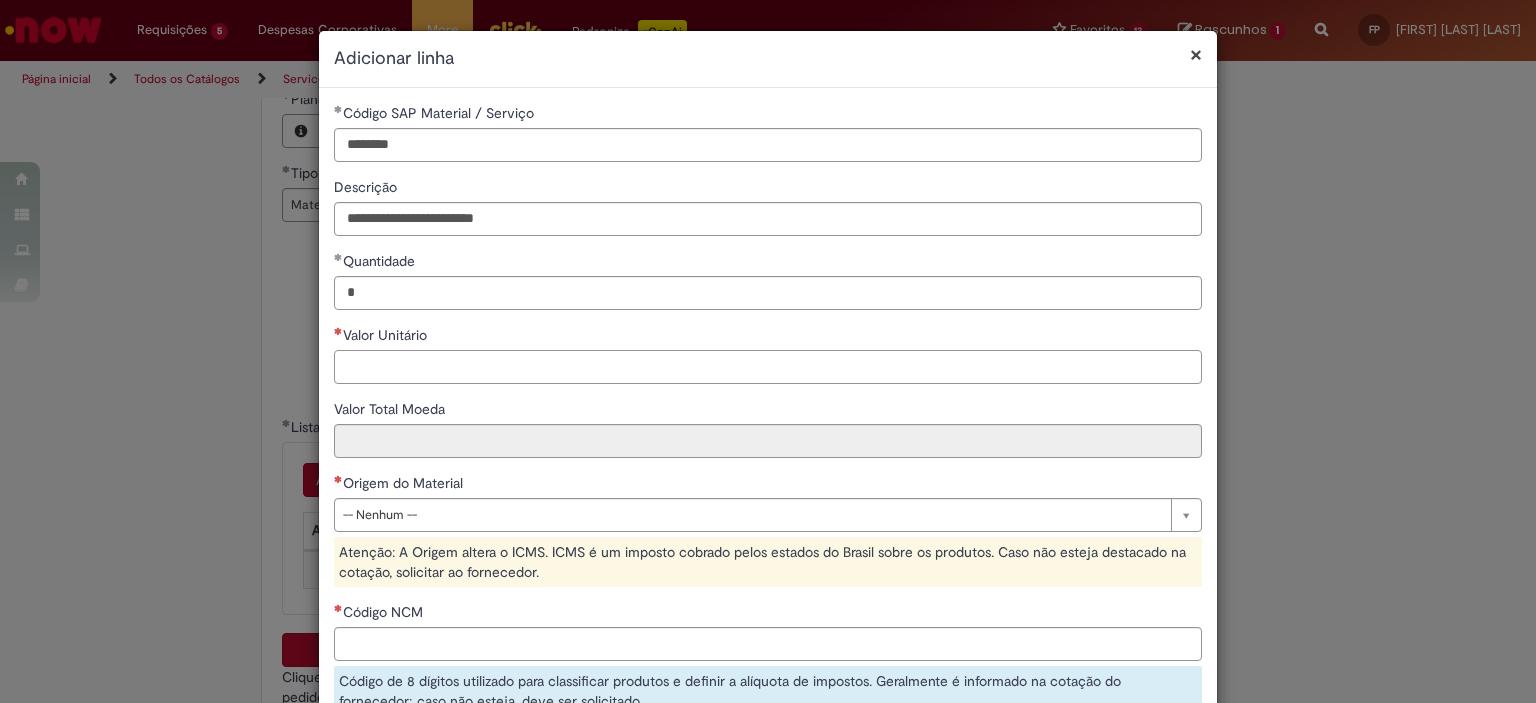 click on "Valor Unitário" at bounding box center (768, 367) 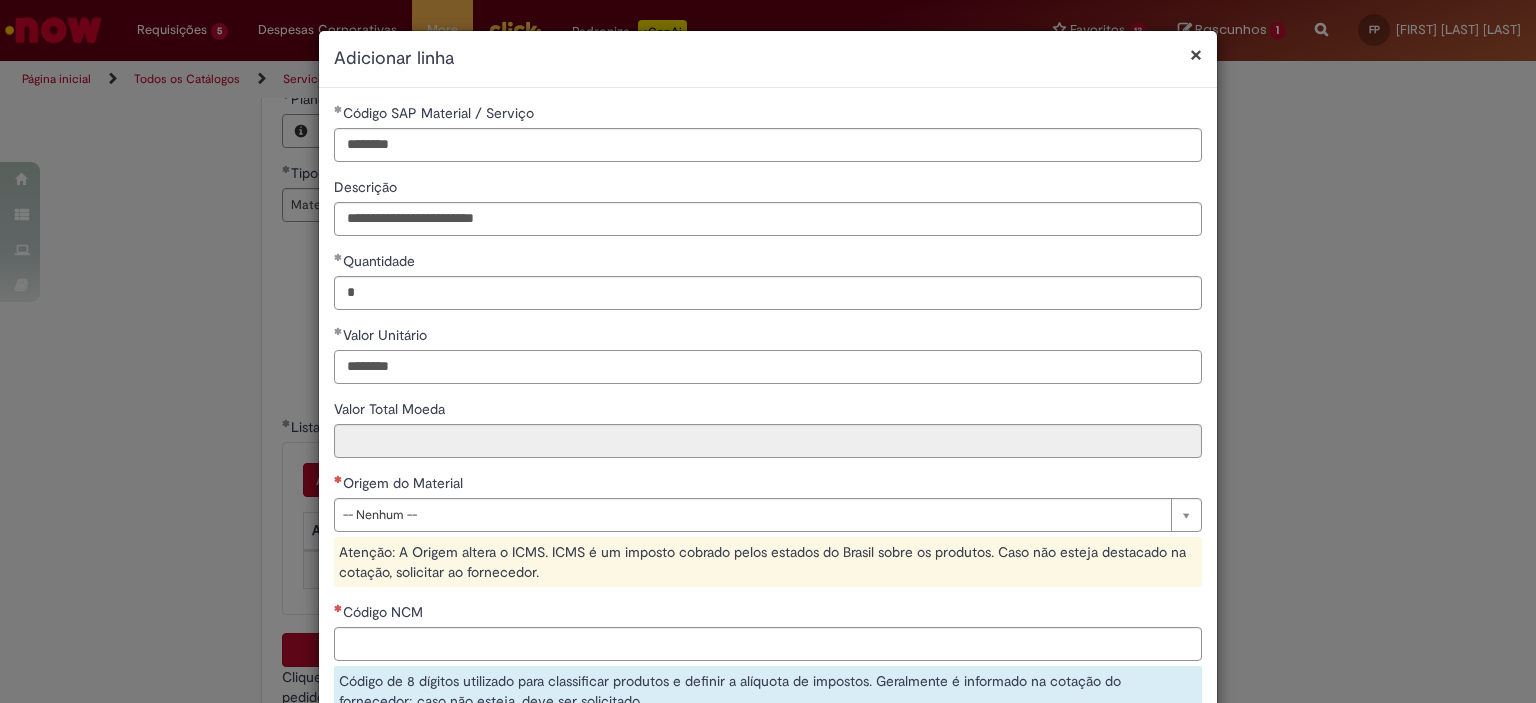 type on "********" 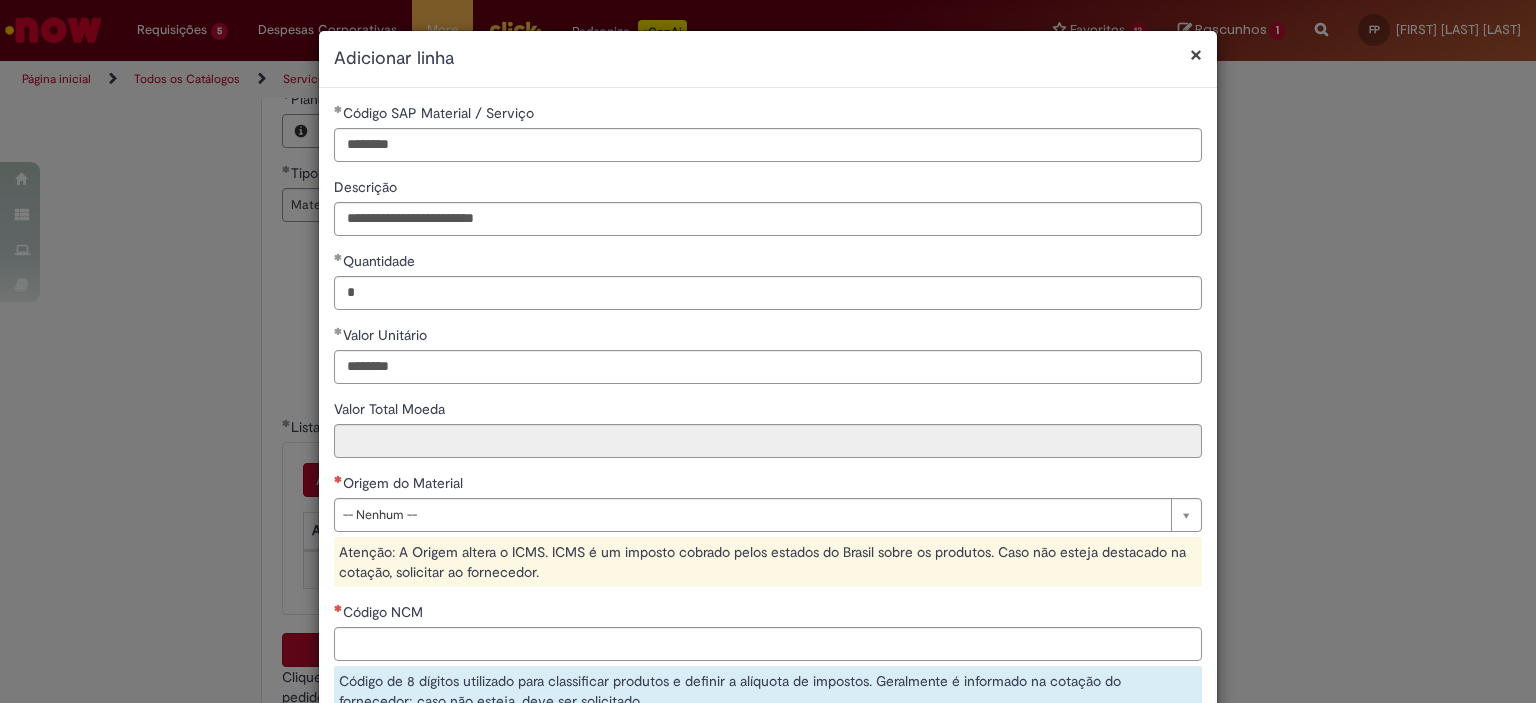 type on "********" 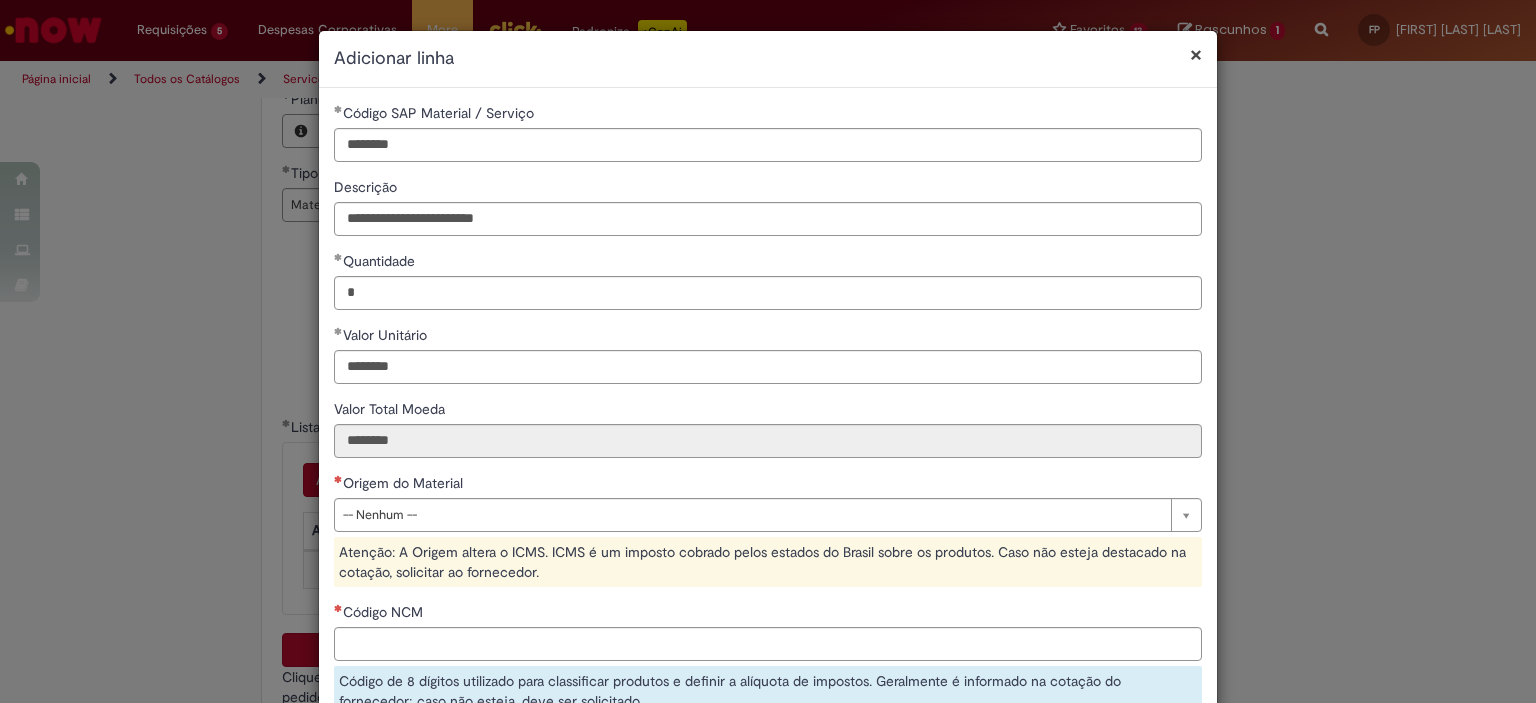 click on "**********" at bounding box center (768, 491) 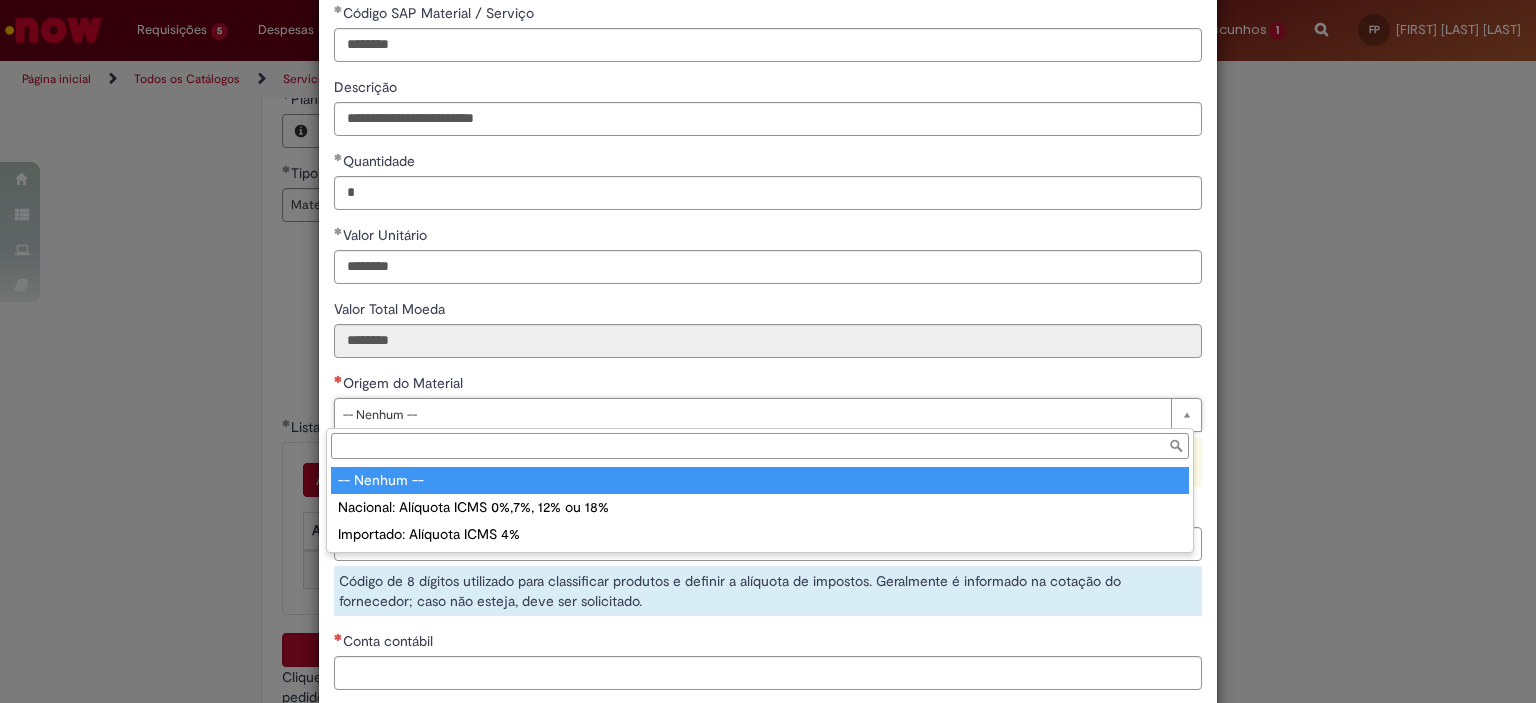scroll, scrollTop: 99, scrollLeft: 0, axis: vertical 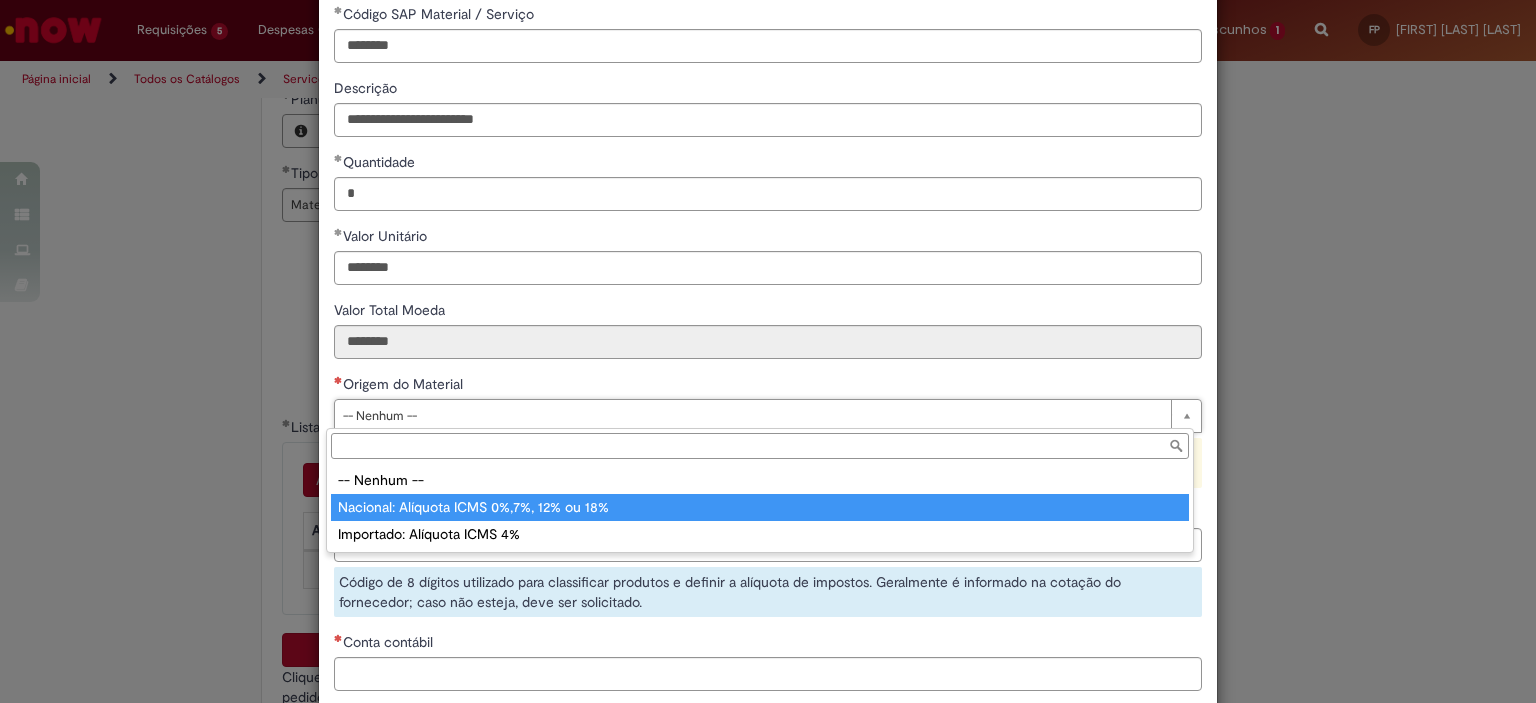 type on "**********" 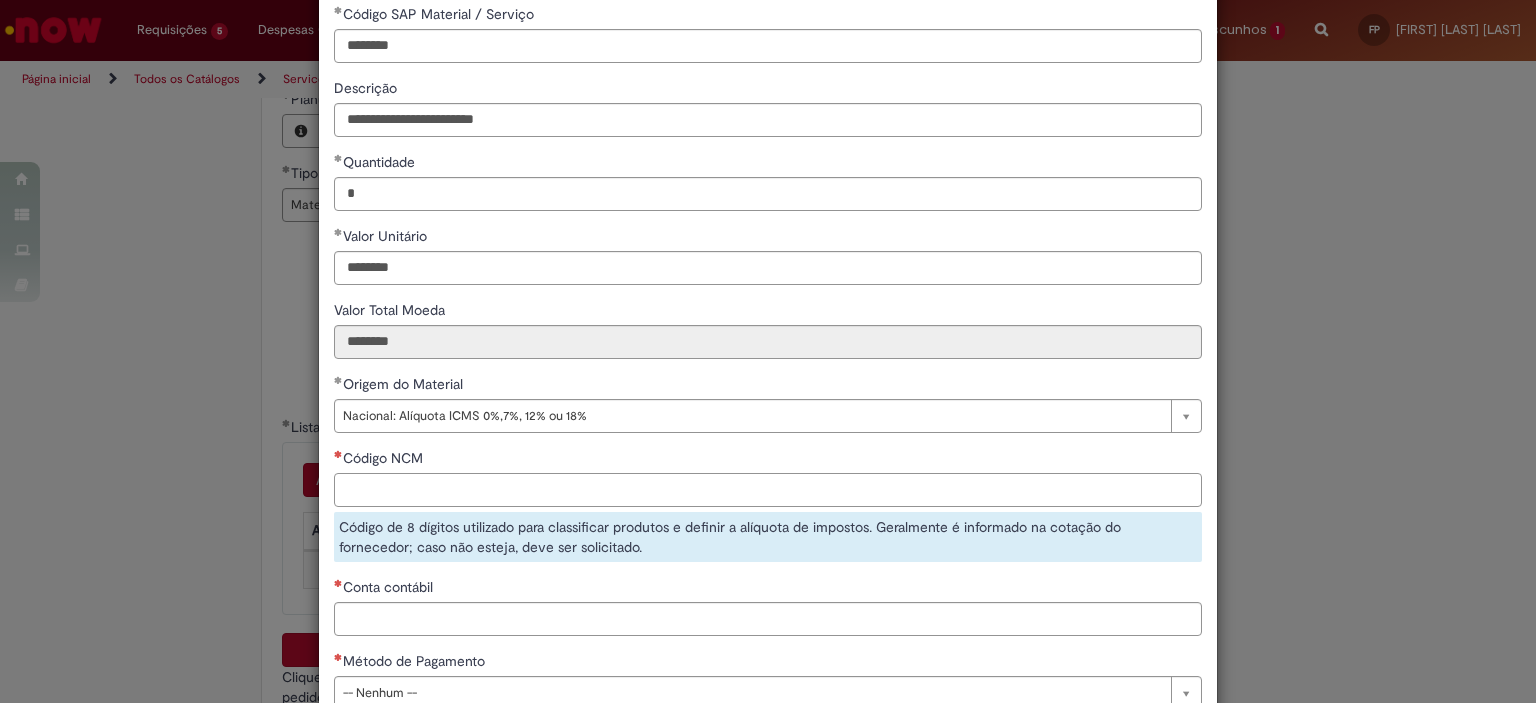 click on "Código NCM" at bounding box center [768, 490] 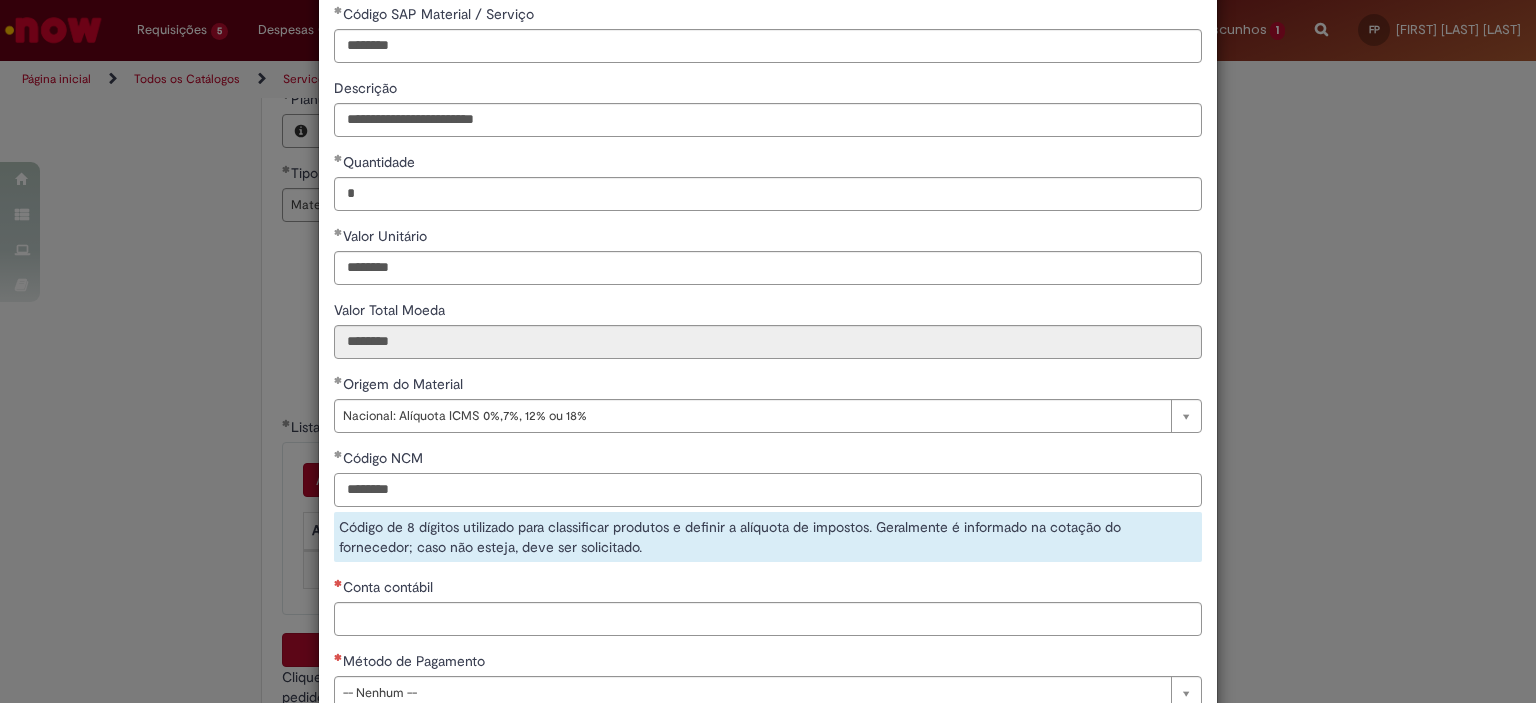 type on "********" 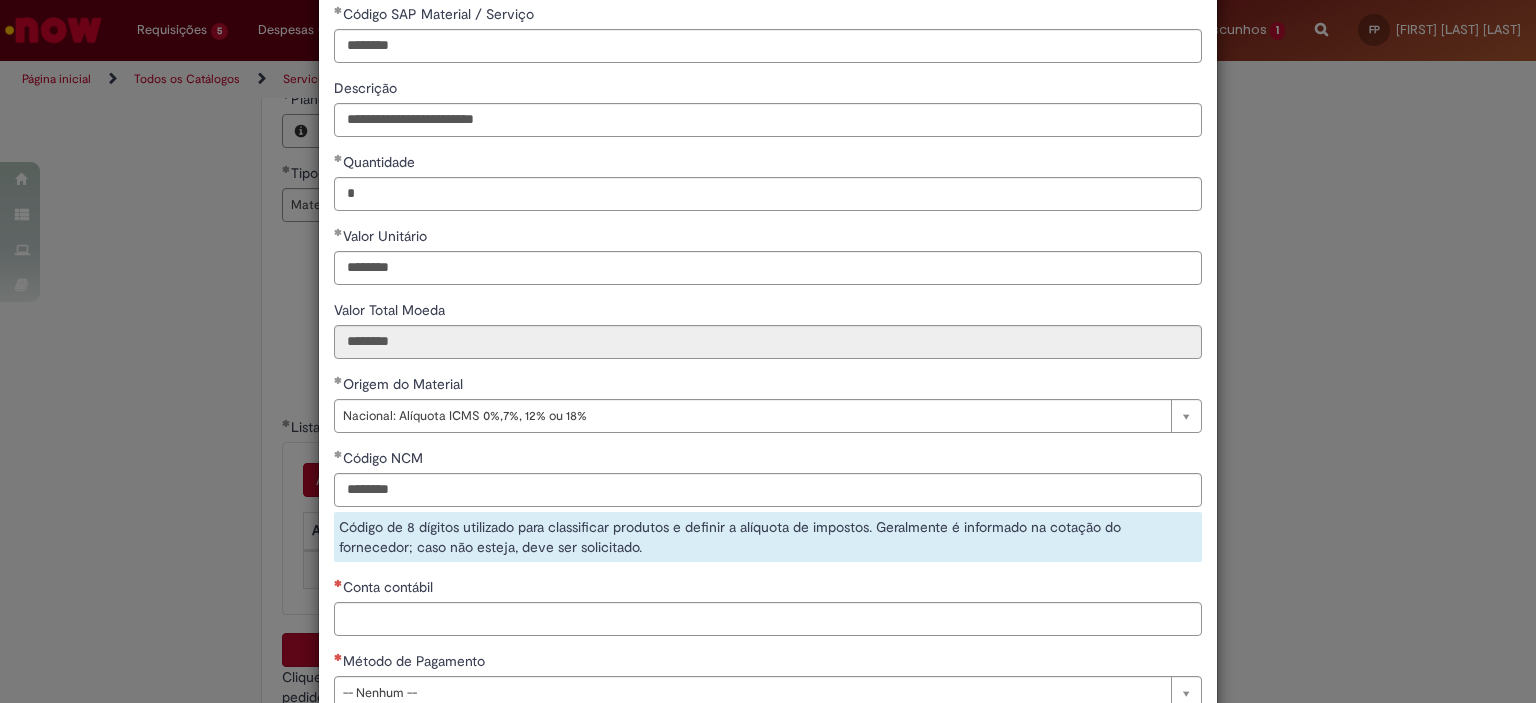 click on "Origem do Material" at bounding box center (768, 386) 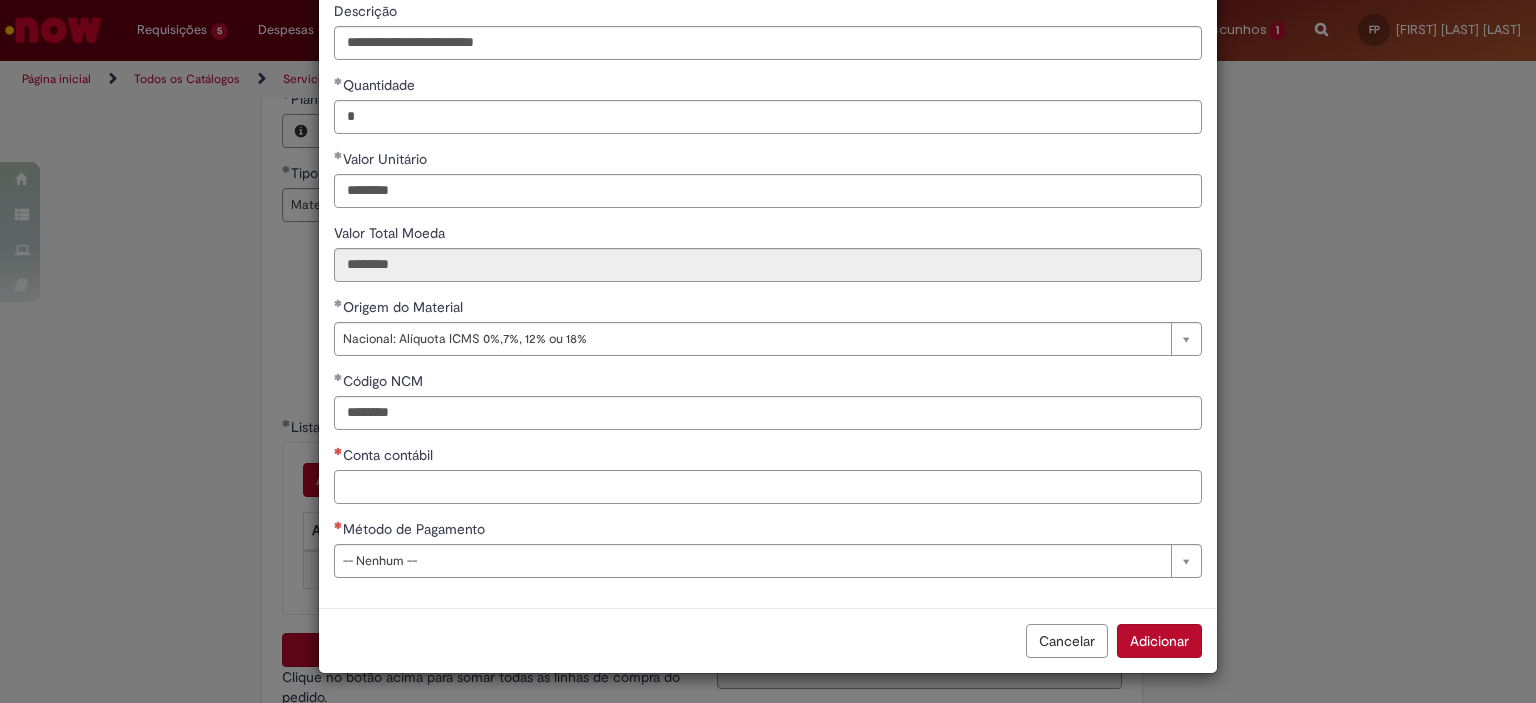click on "Conta contábil" at bounding box center [768, 487] 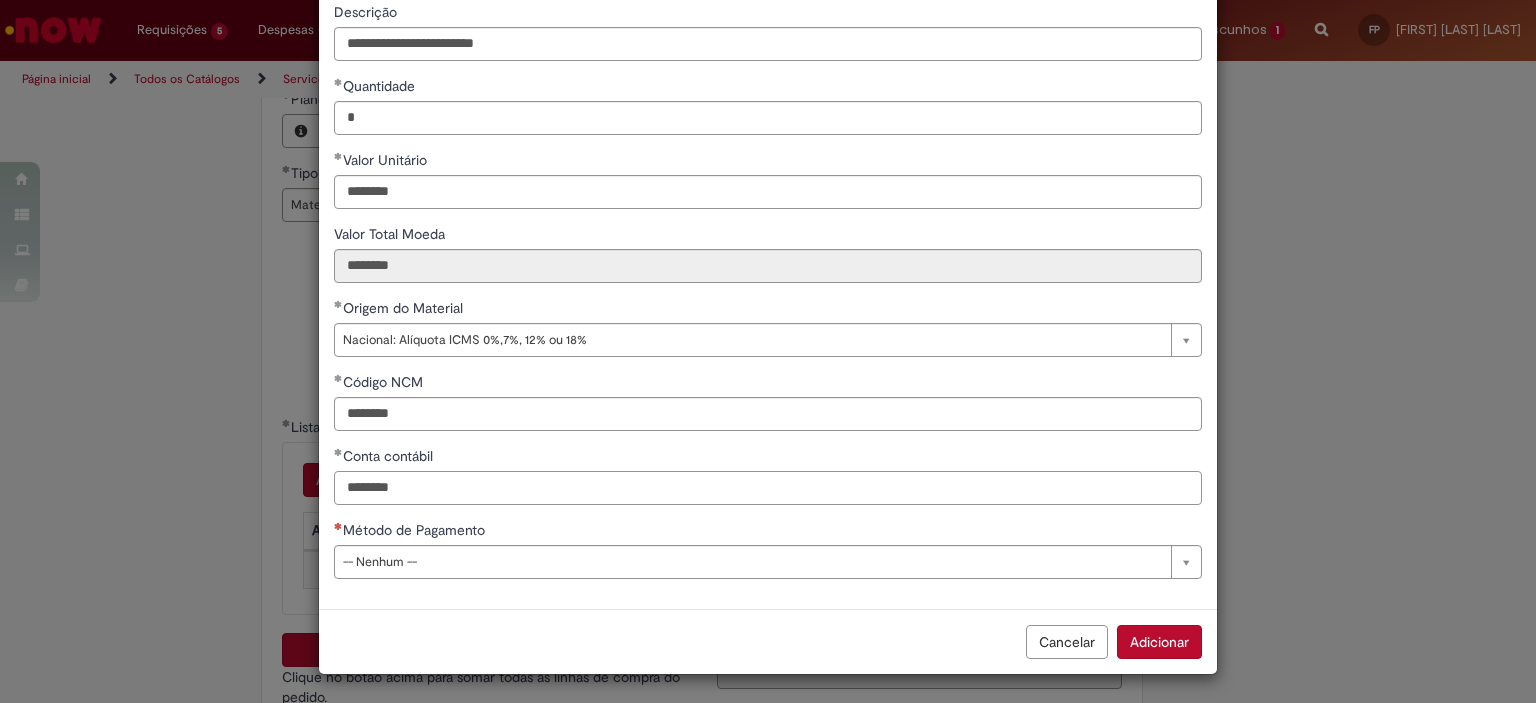 type on "********" 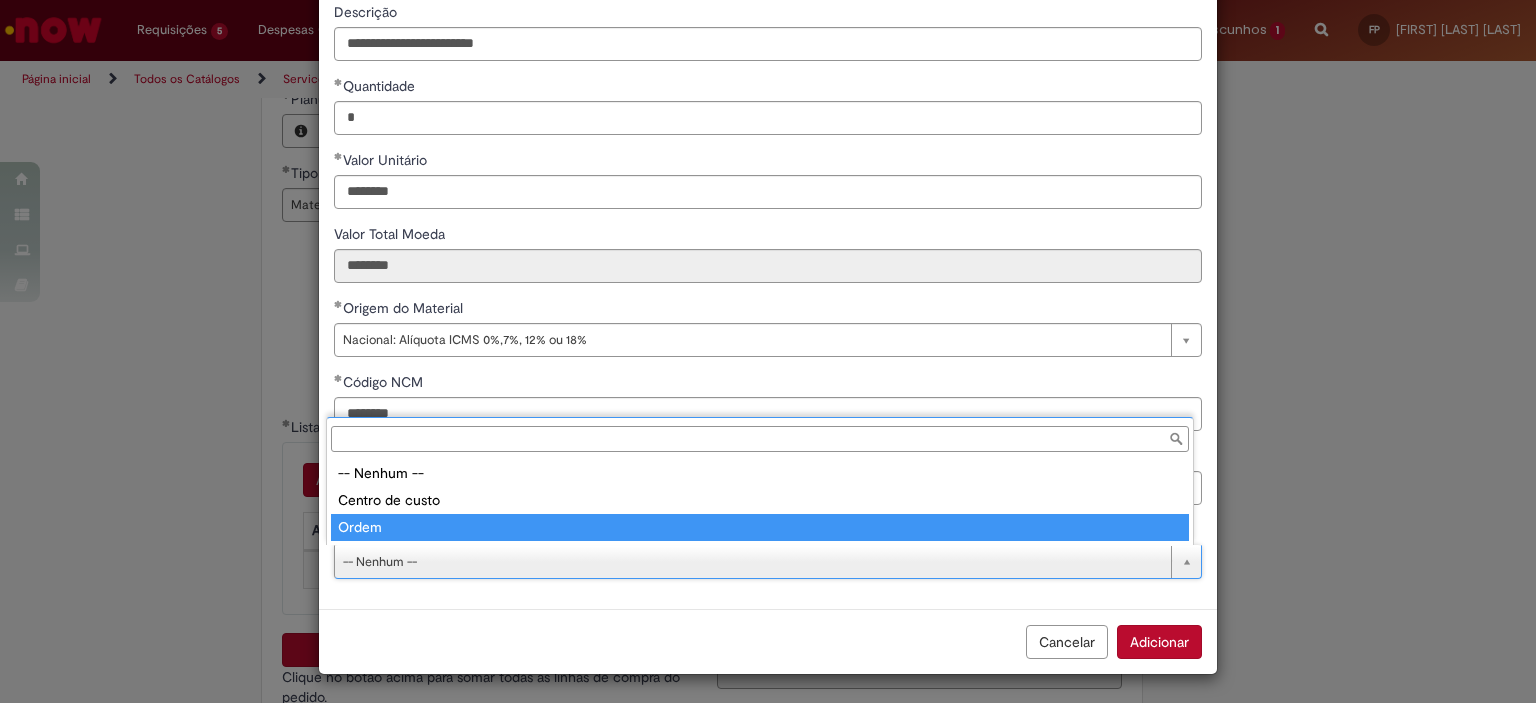 type on "*****" 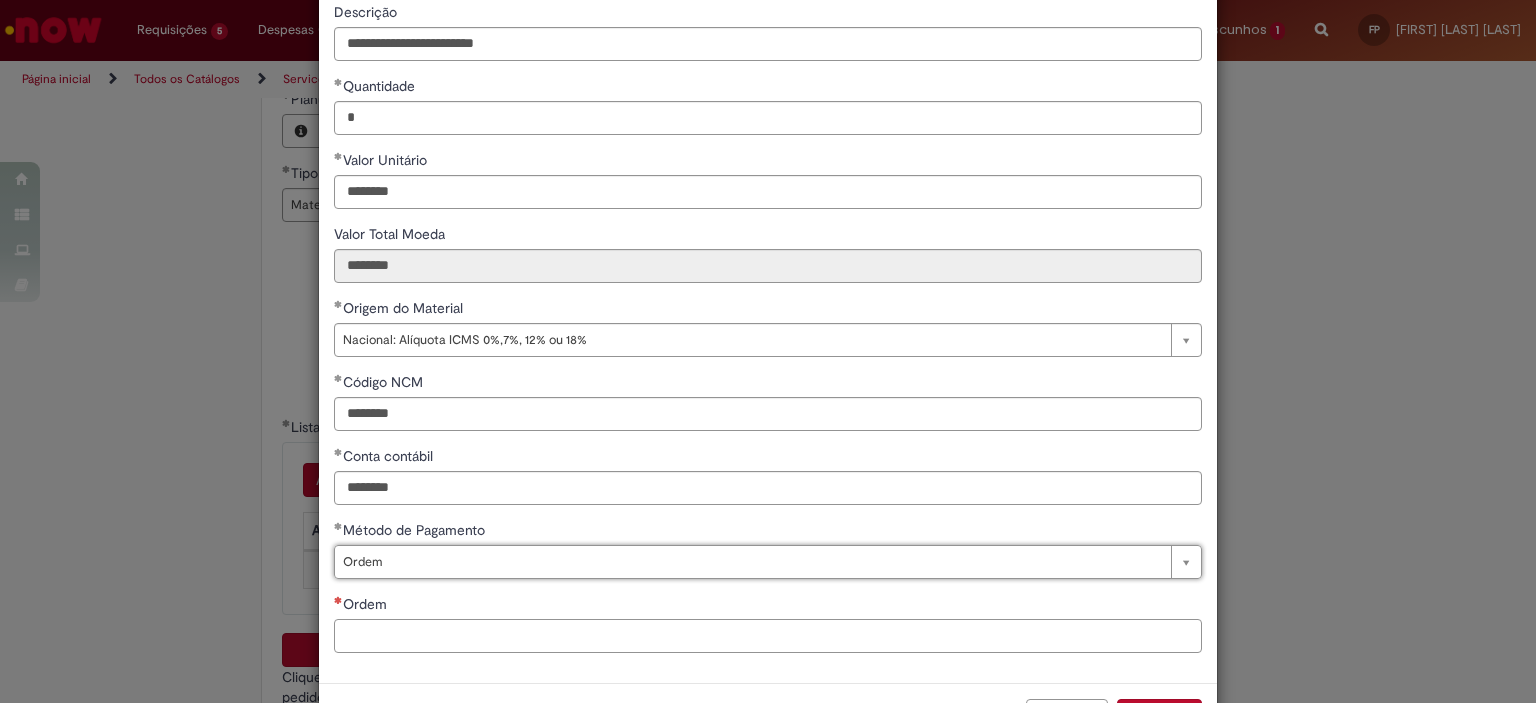 click on "Ordem" at bounding box center (768, 636) 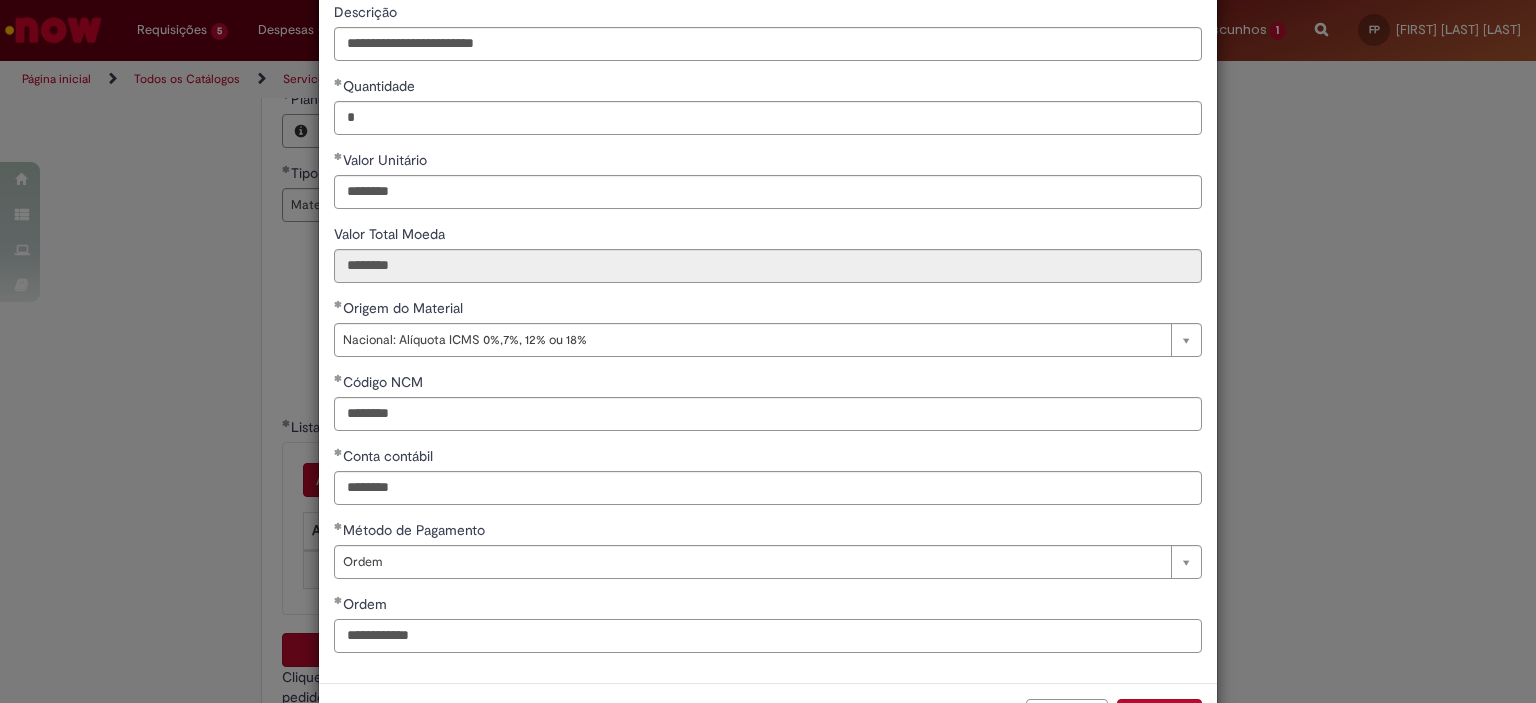 click on "**********" at bounding box center [768, 636] 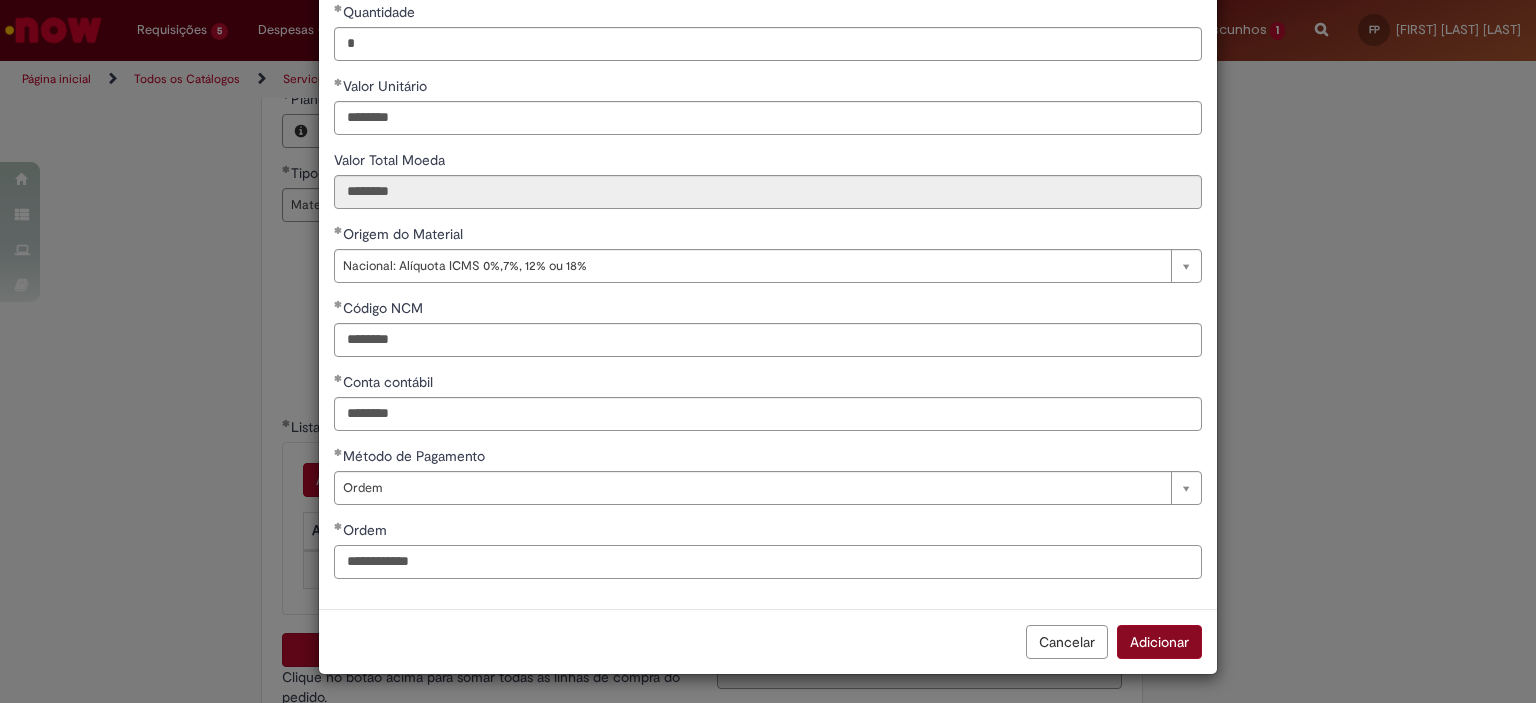 type on "**********" 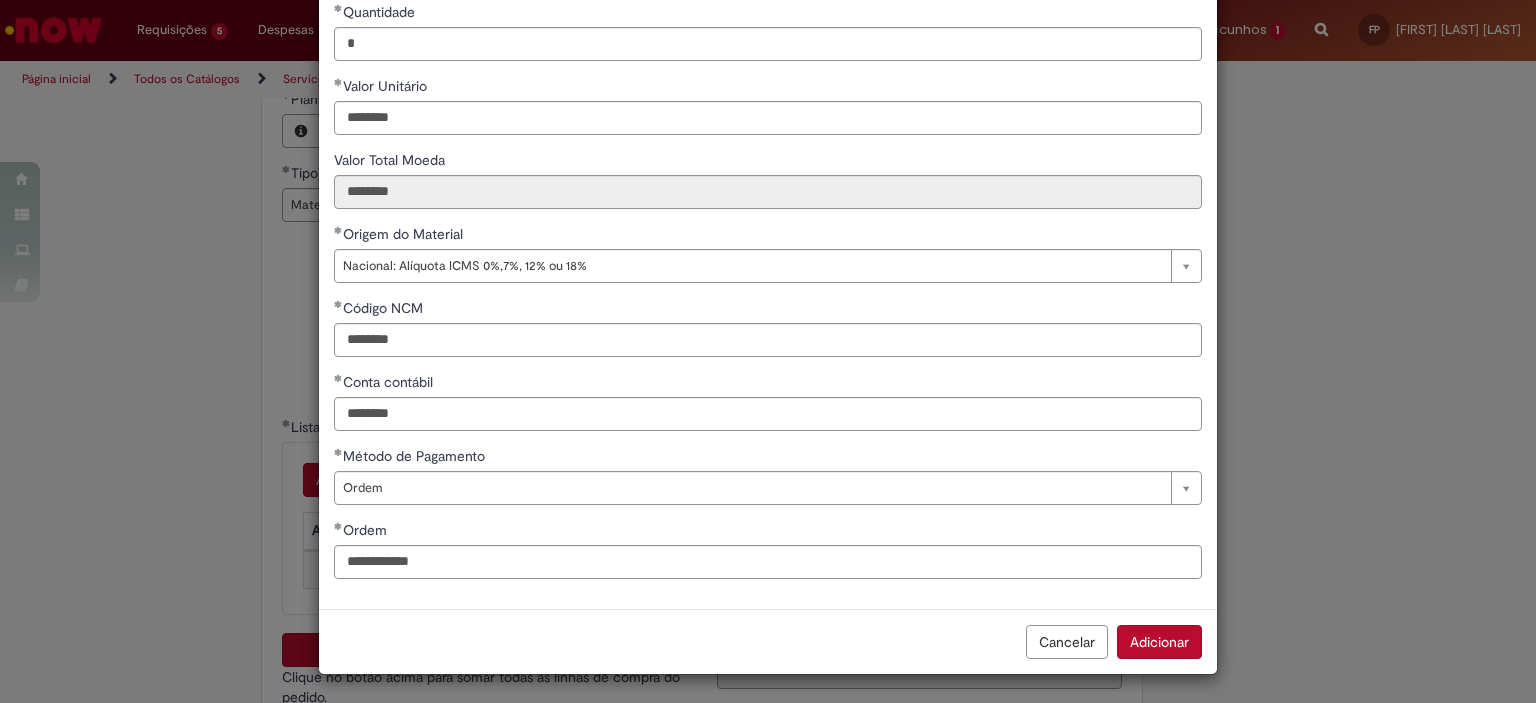 click on "Adicionar" at bounding box center (1159, 642) 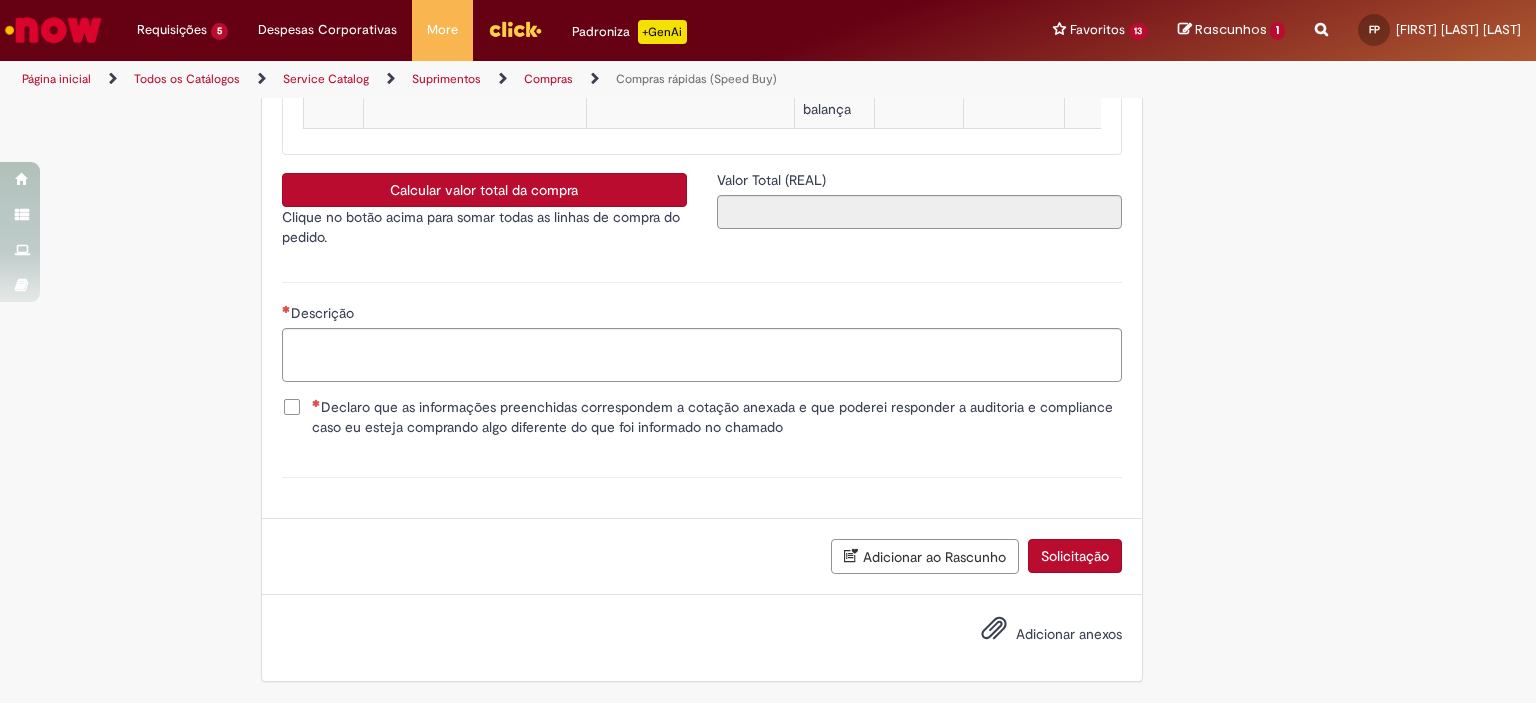 scroll, scrollTop: 3500, scrollLeft: 0, axis: vertical 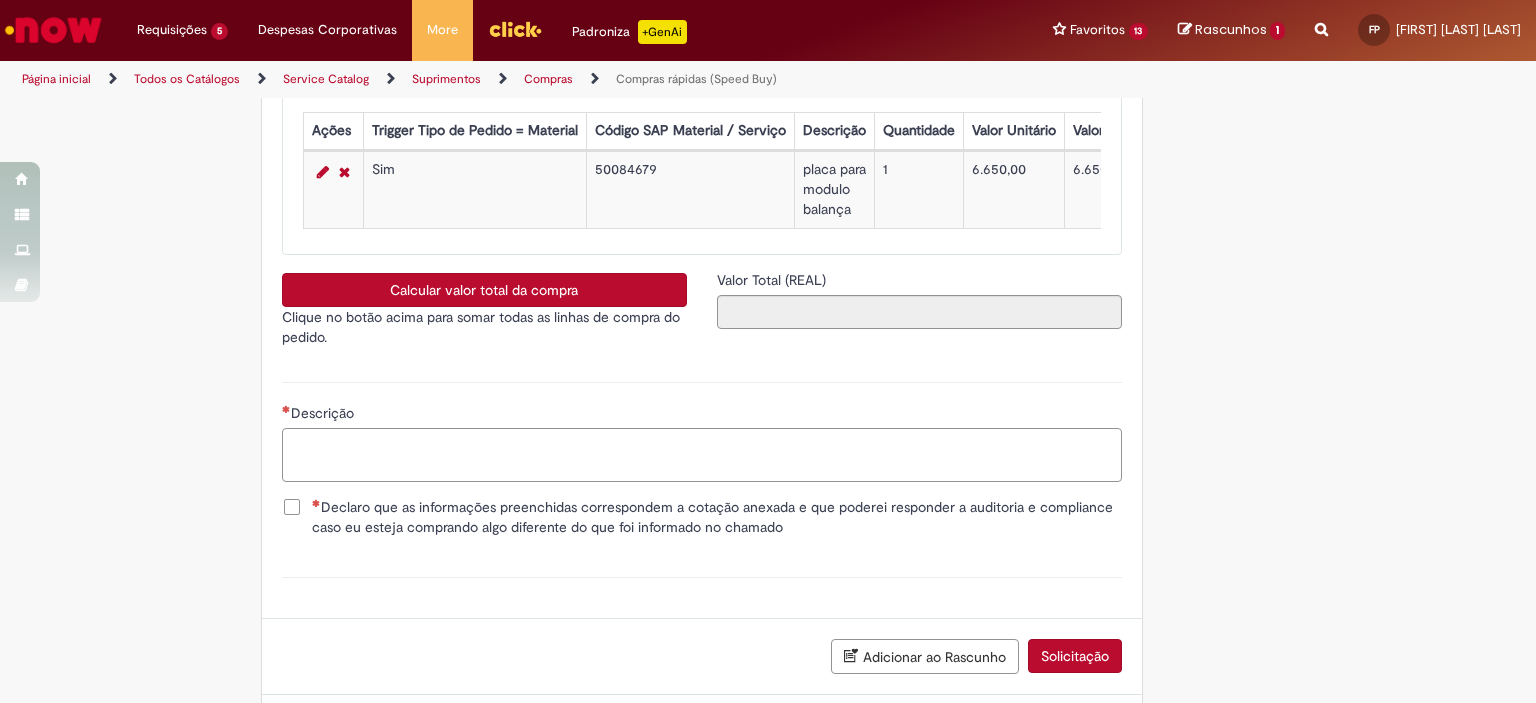 click on "Descrição" at bounding box center [702, 455] 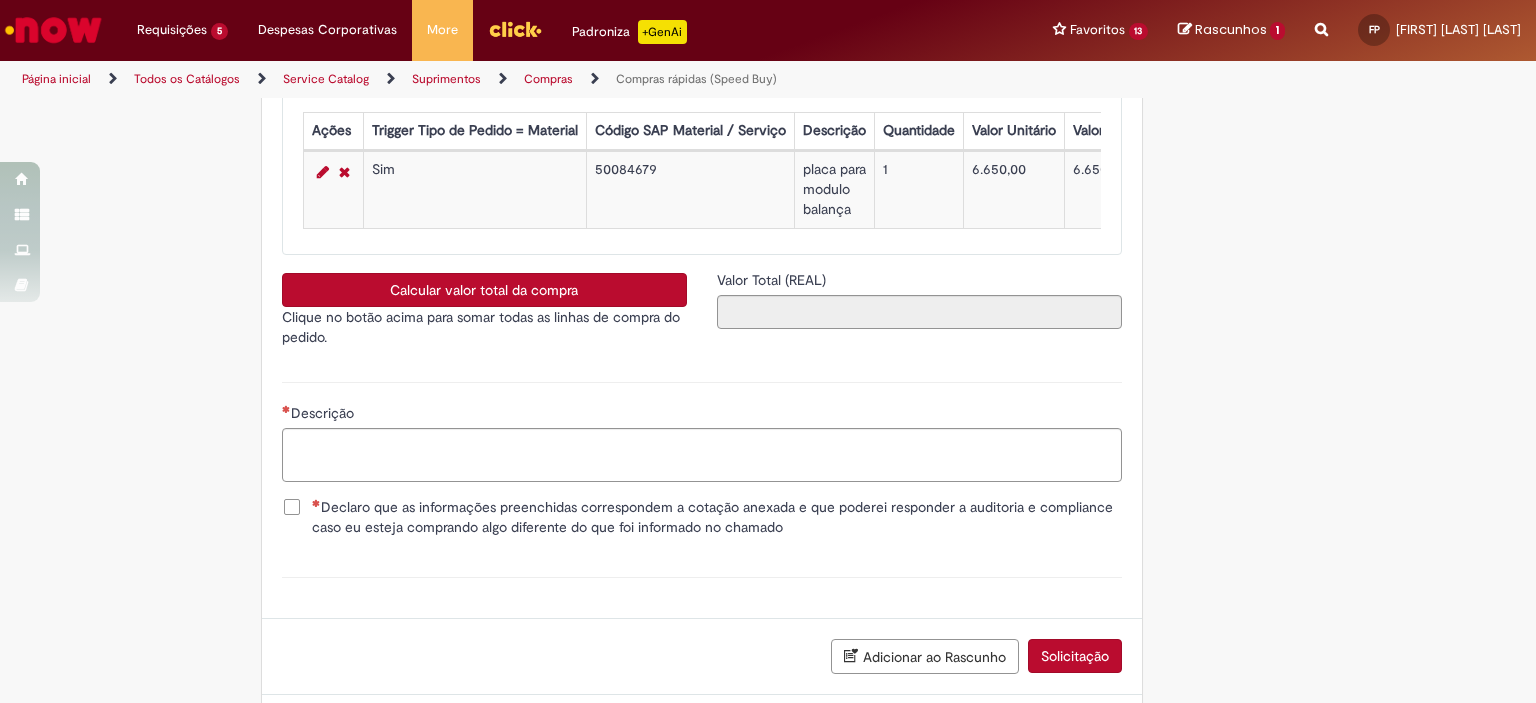 click on "Calcular valor total da compra" at bounding box center (484, 290) 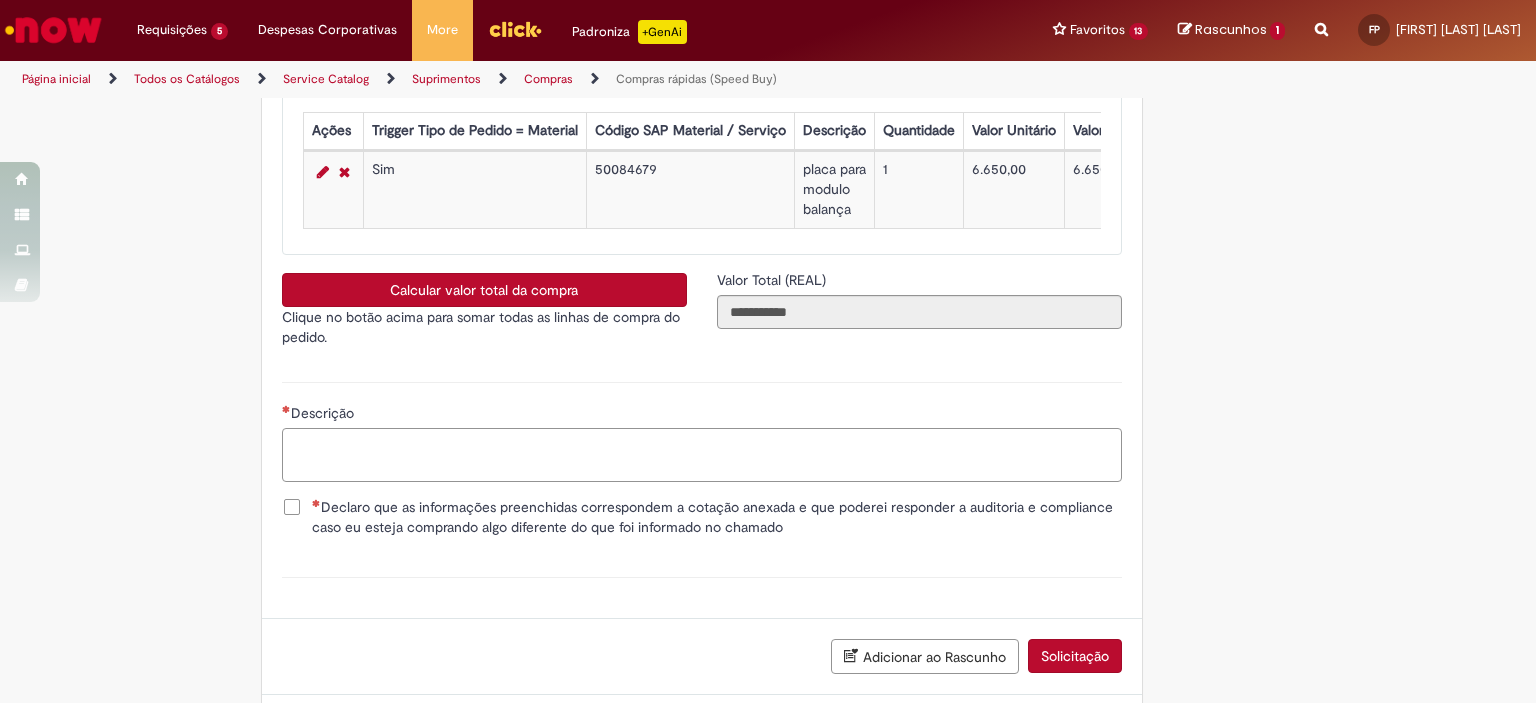 click on "Descrição" at bounding box center [702, 455] 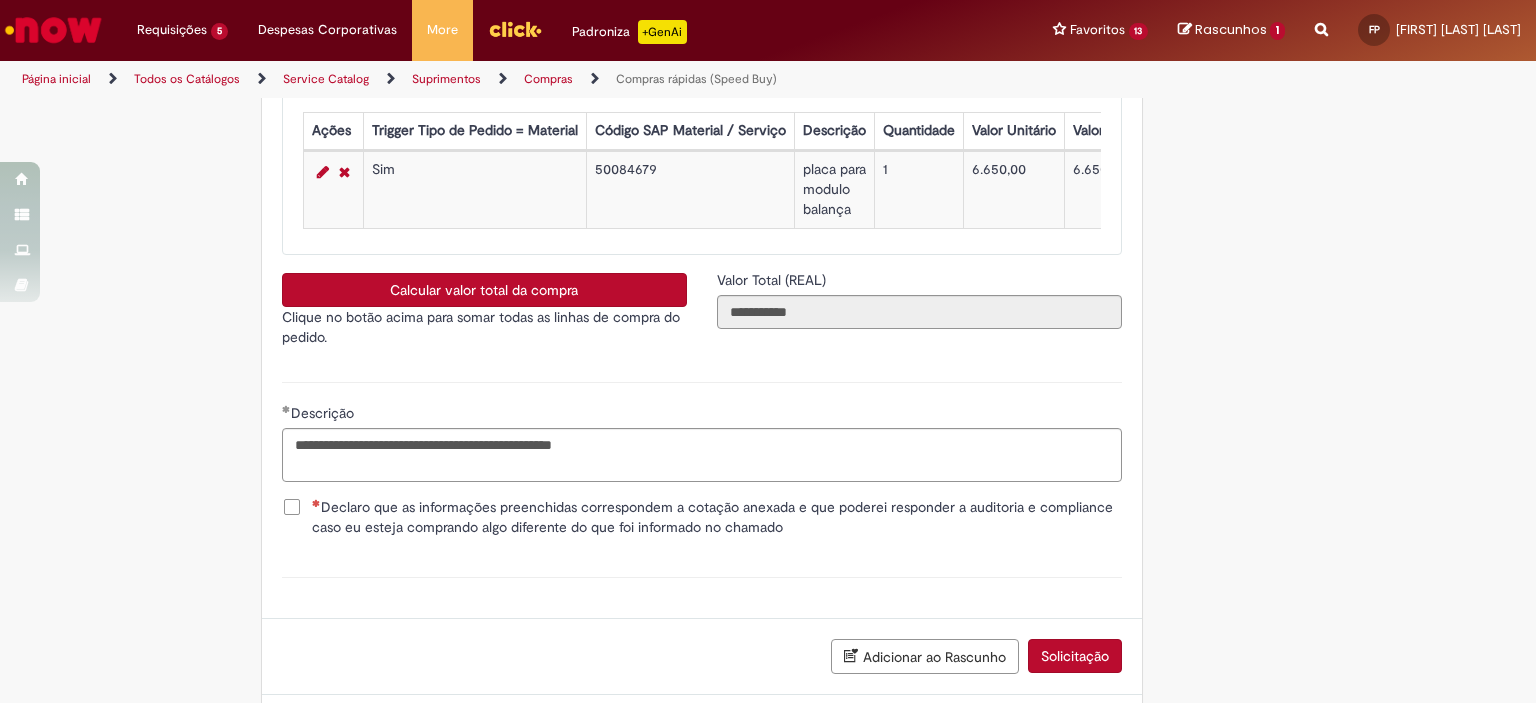click on "Declaro que as informações preenchidas correspondem a cotação anexada e que poderei responder a auditoria e compliance caso eu esteja comprando algo diferente do que foi informado no chamado" at bounding box center (717, 517) 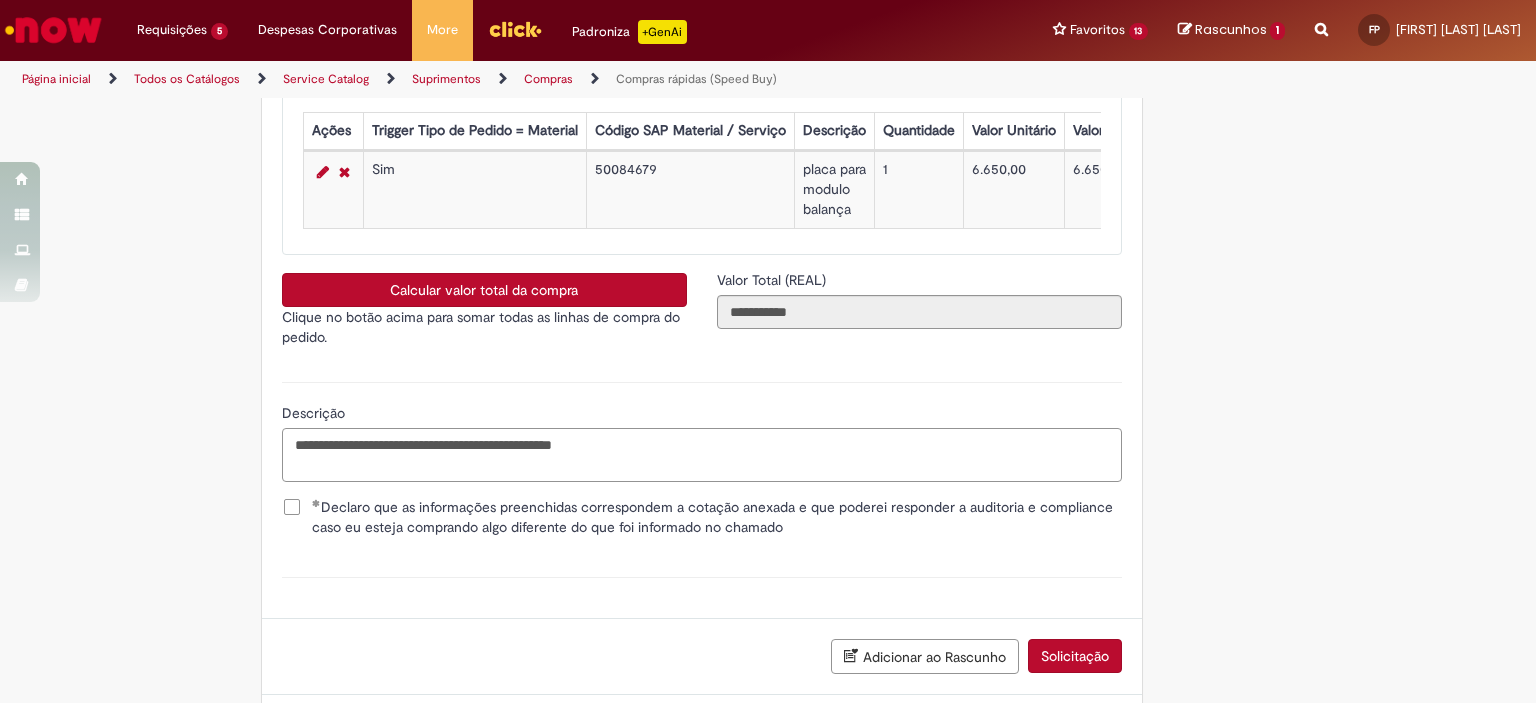 click on "**********" at bounding box center [702, 455] 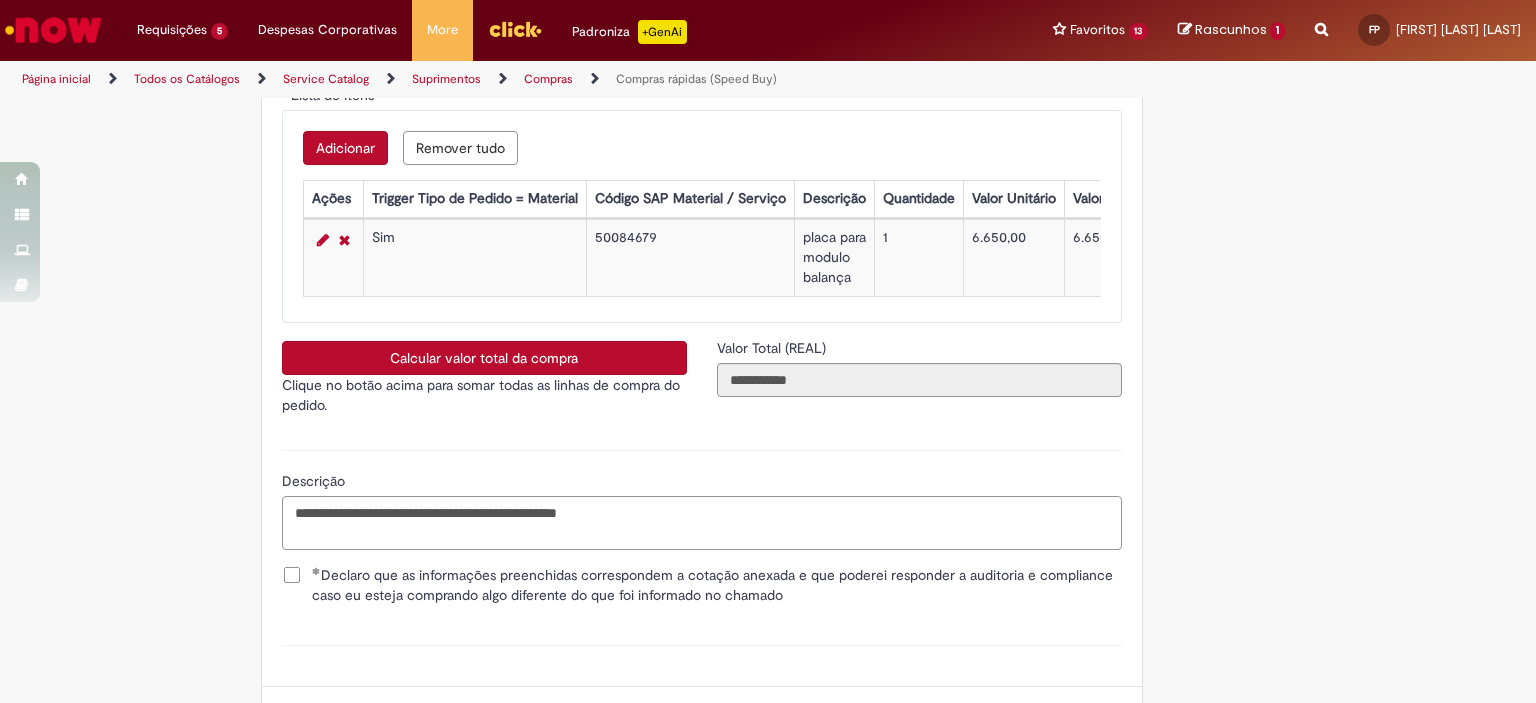 scroll, scrollTop: 3632, scrollLeft: 0, axis: vertical 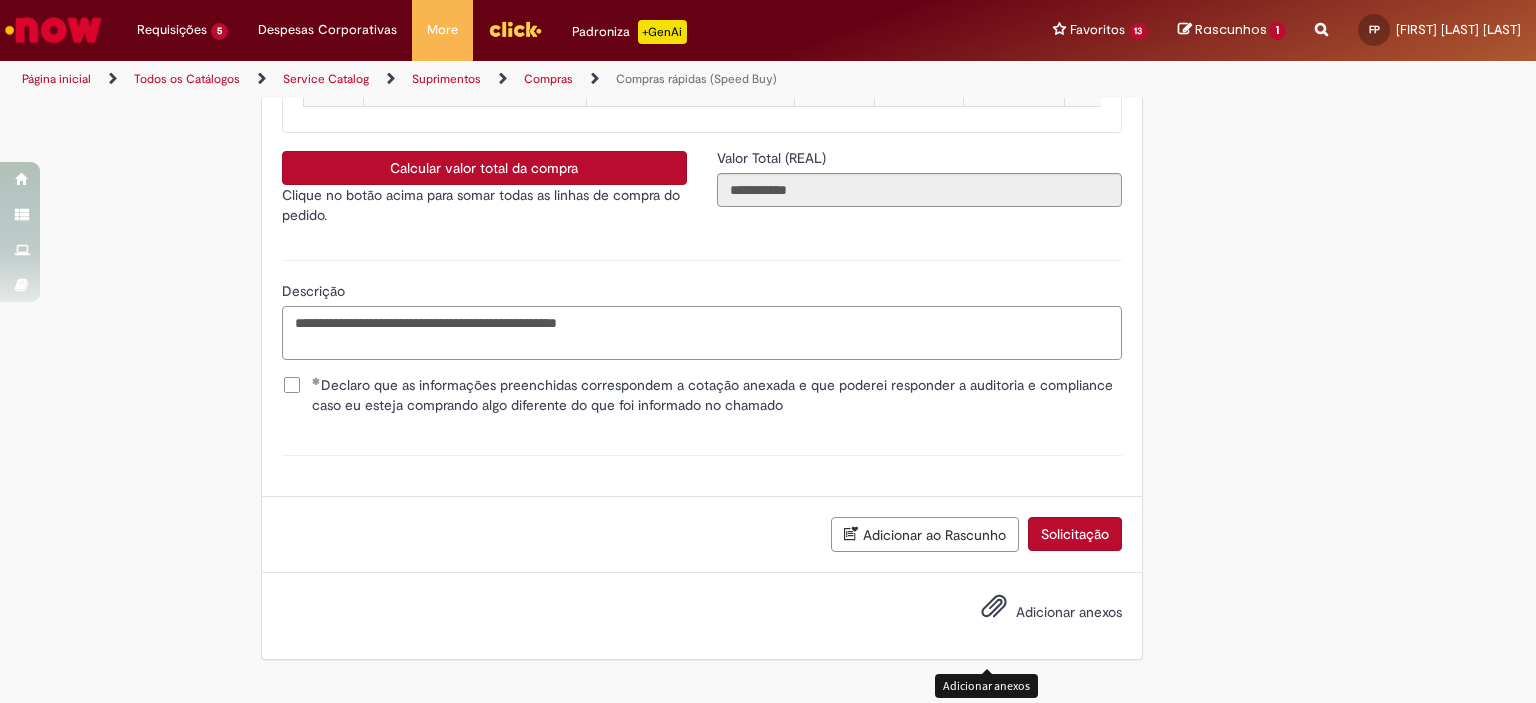 type on "**********" 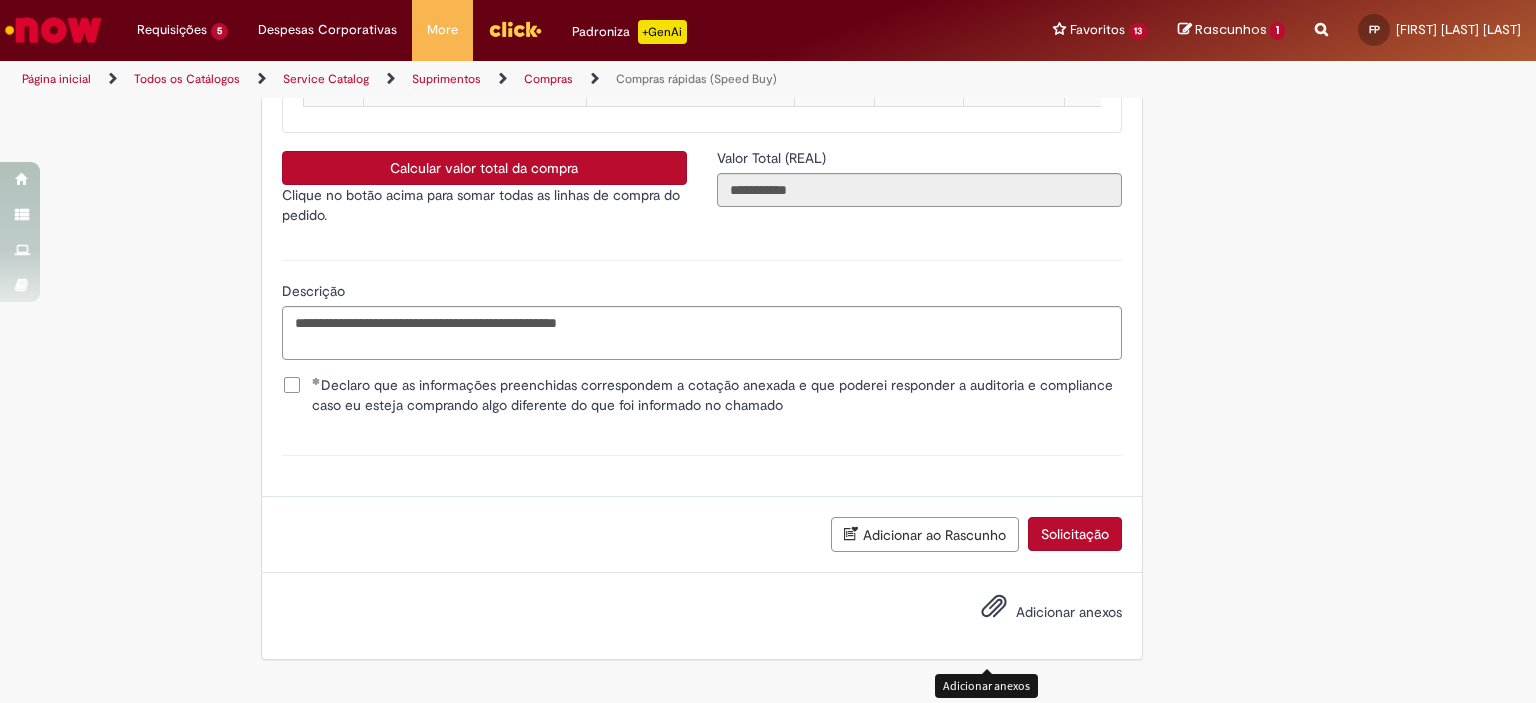 click at bounding box center [994, 607] 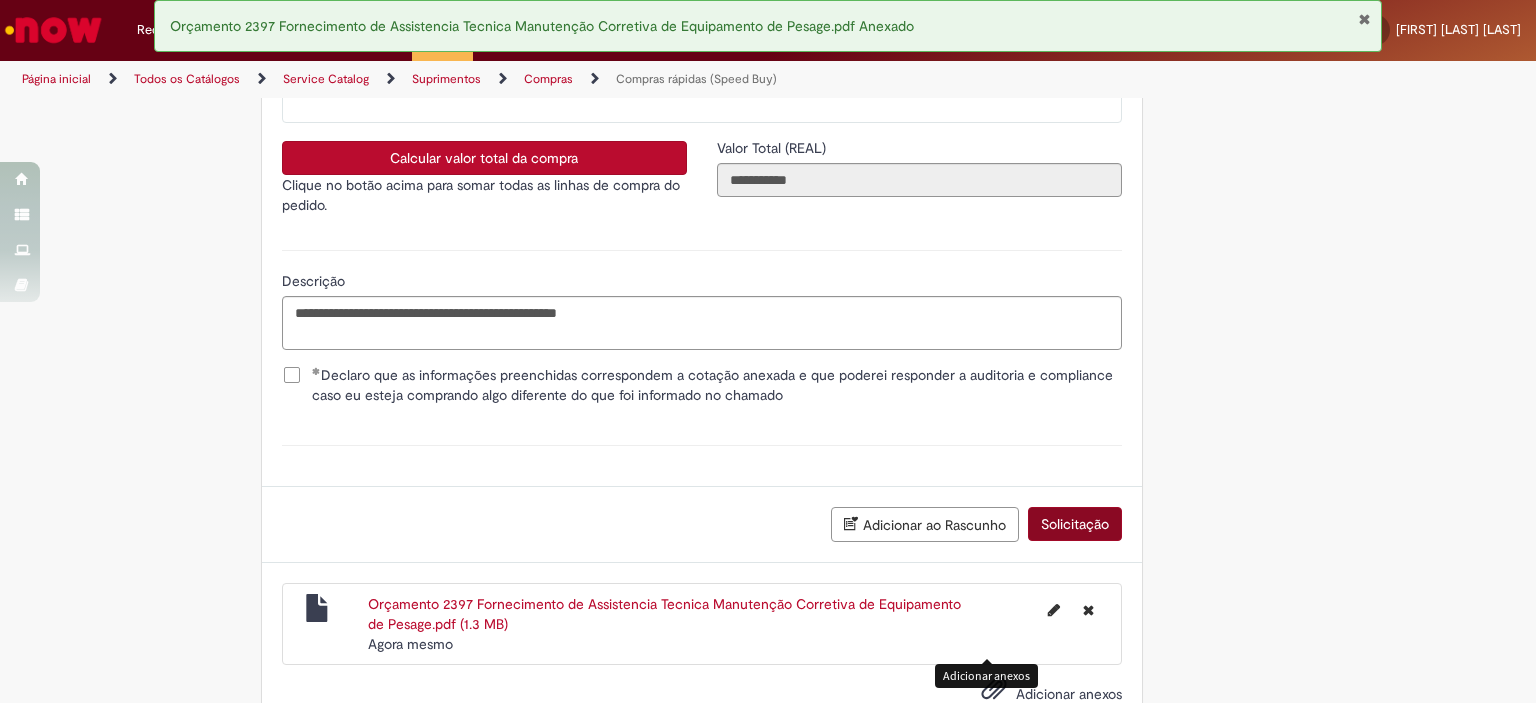 scroll, scrollTop: 3724, scrollLeft: 0, axis: vertical 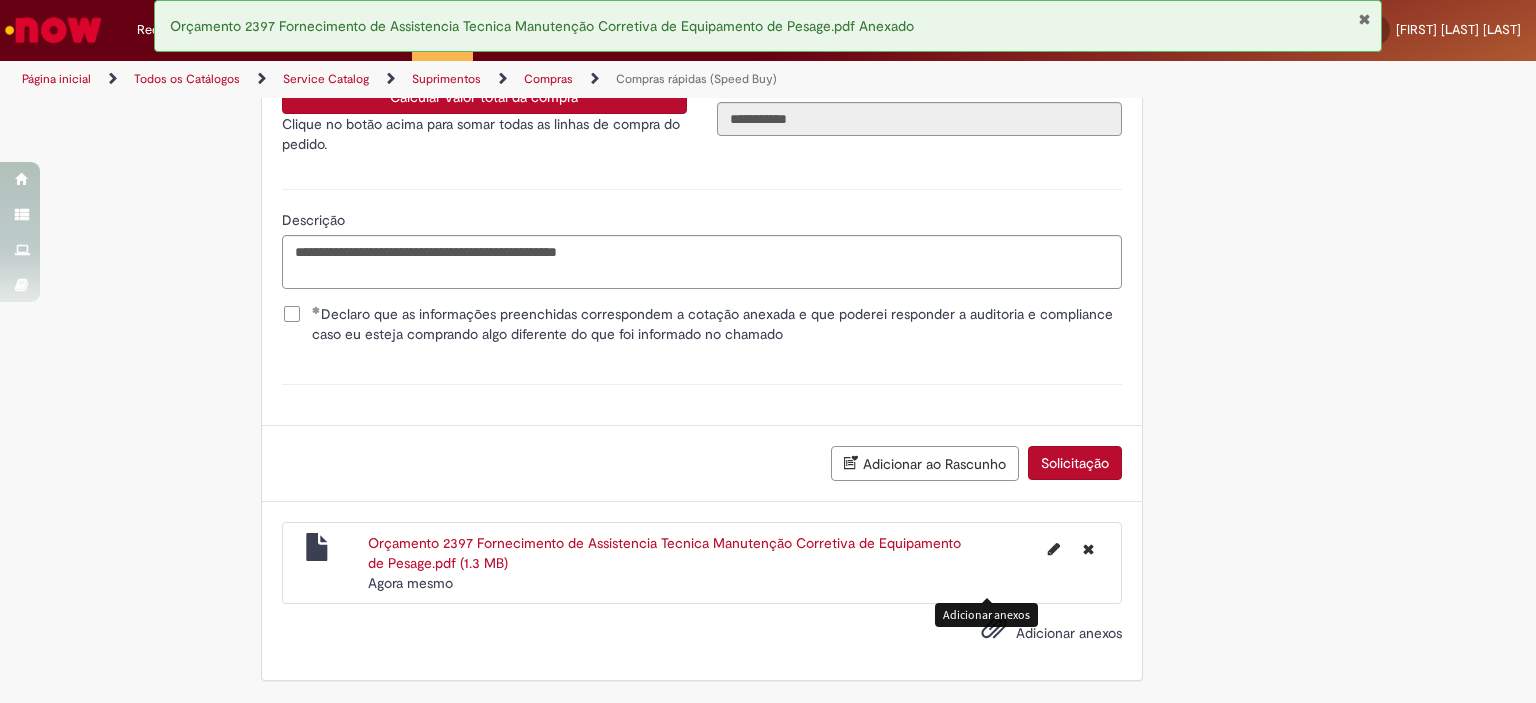 click on "Solicitação" at bounding box center [1075, 463] 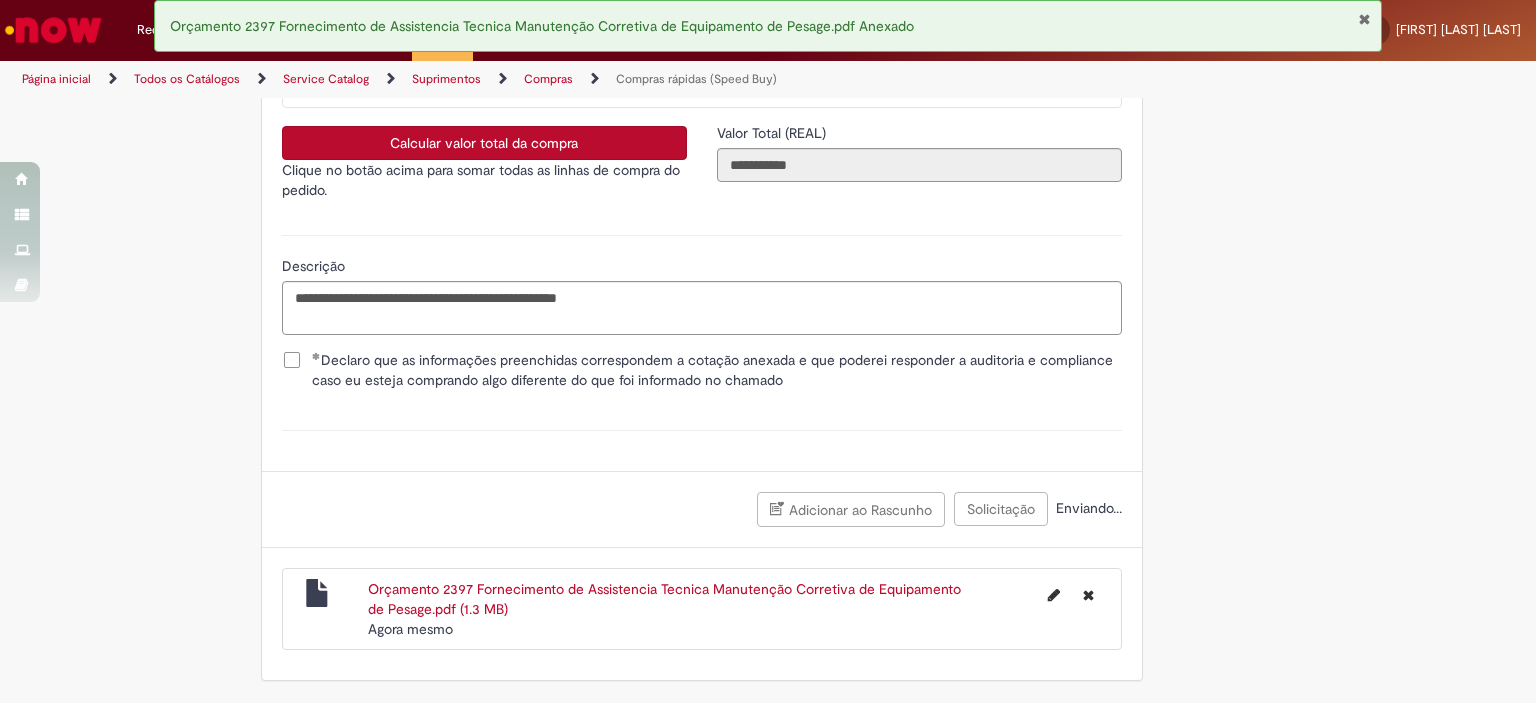 scroll, scrollTop: 3678, scrollLeft: 0, axis: vertical 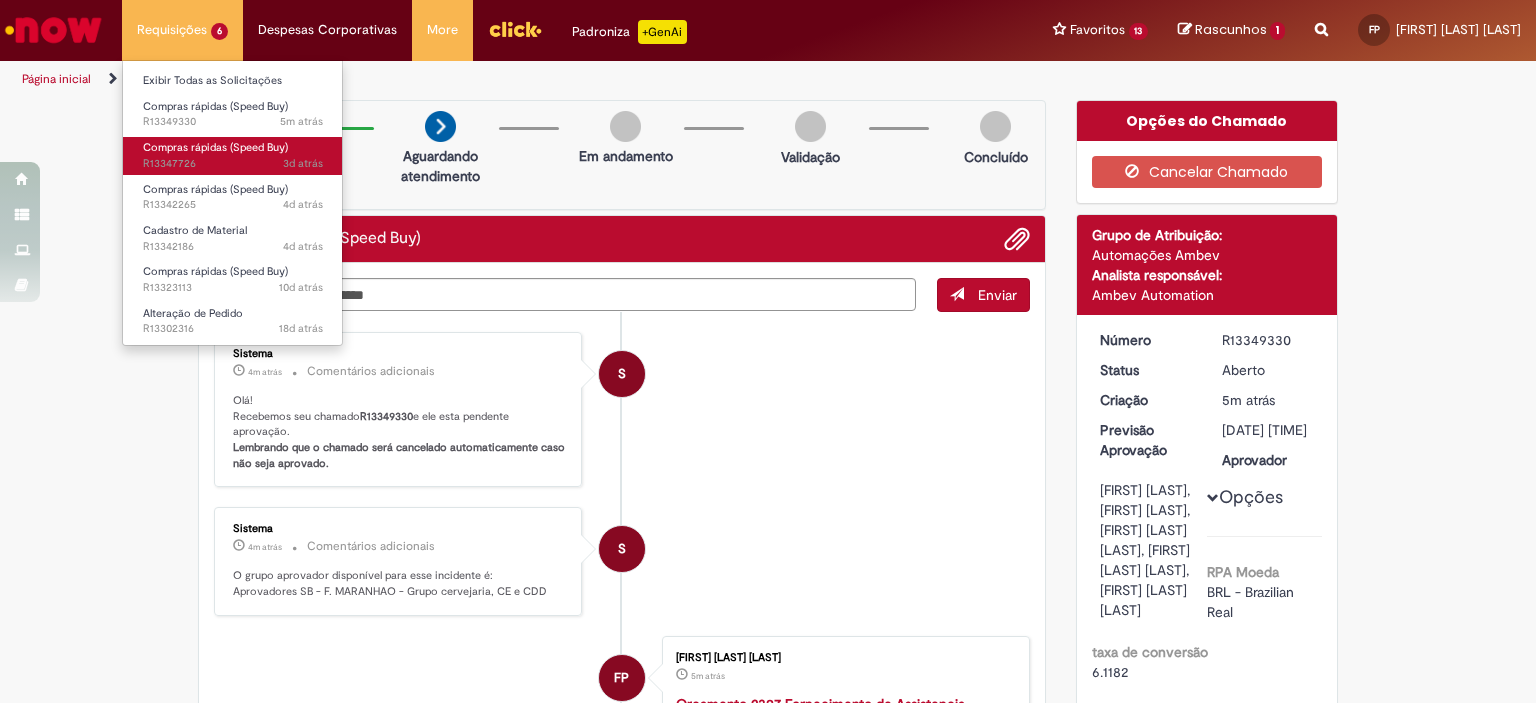 click on "3d atrás 3 dias atrás  R13347726" at bounding box center (233, 164) 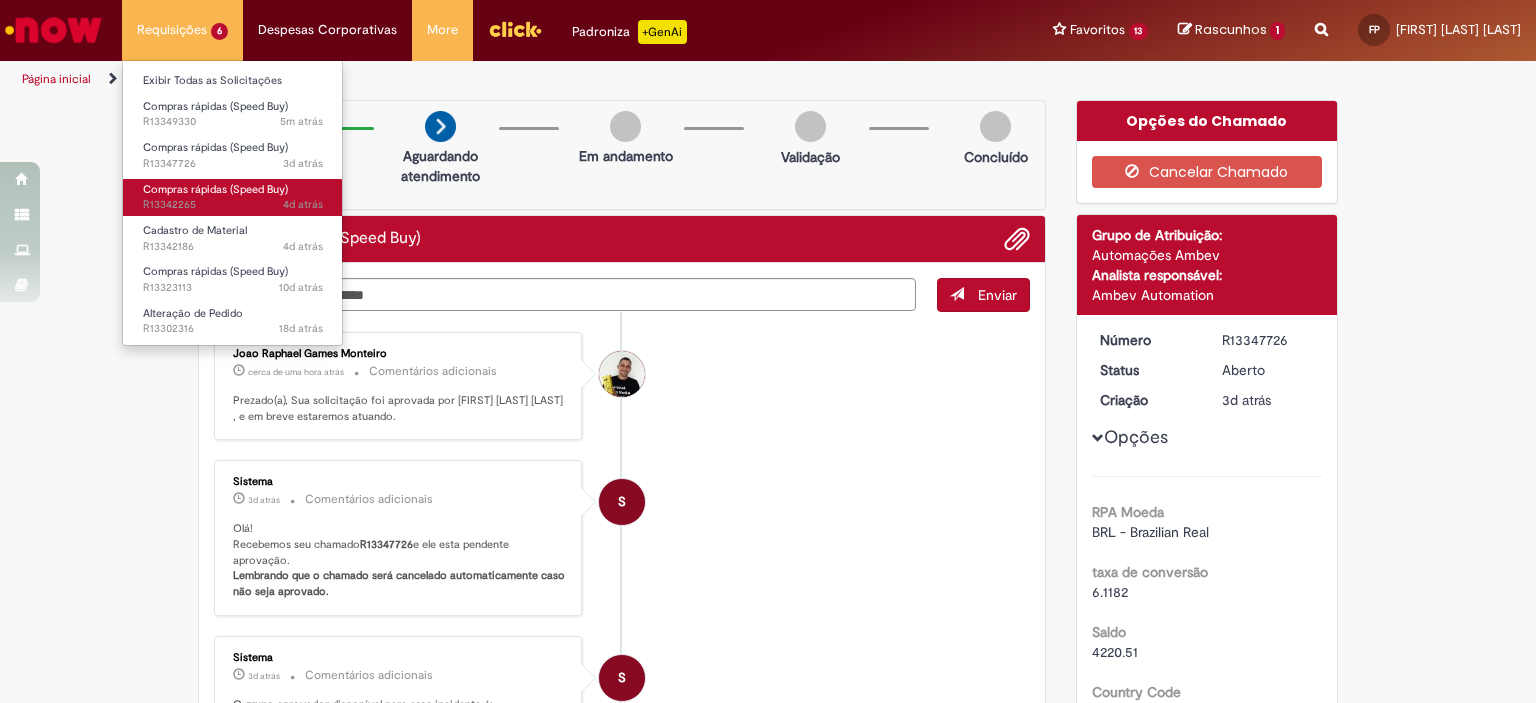 click on "4d atrás 4 dias atrás  R13342265" at bounding box center [233, 205] 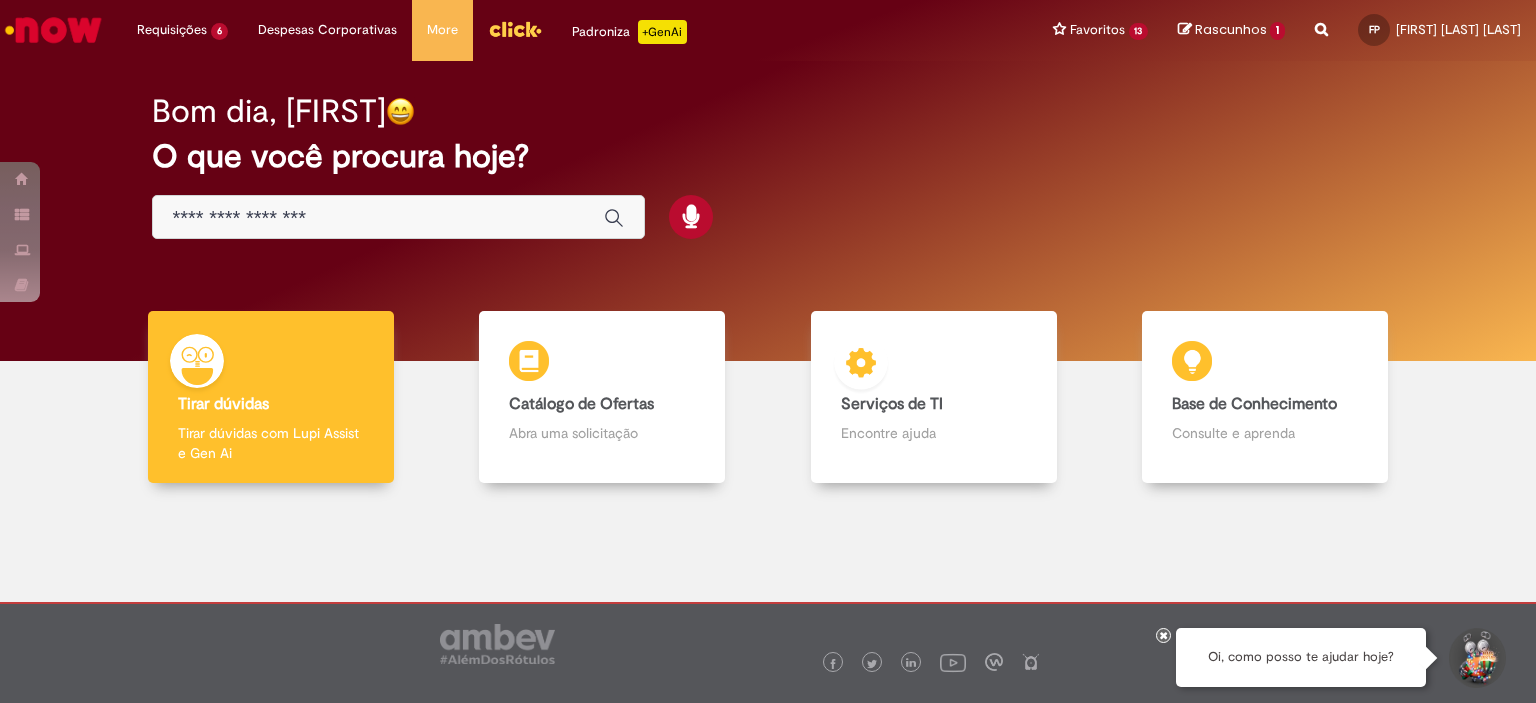 scroll, scrollTop: 0, scrollLeft: 0, axis: both 